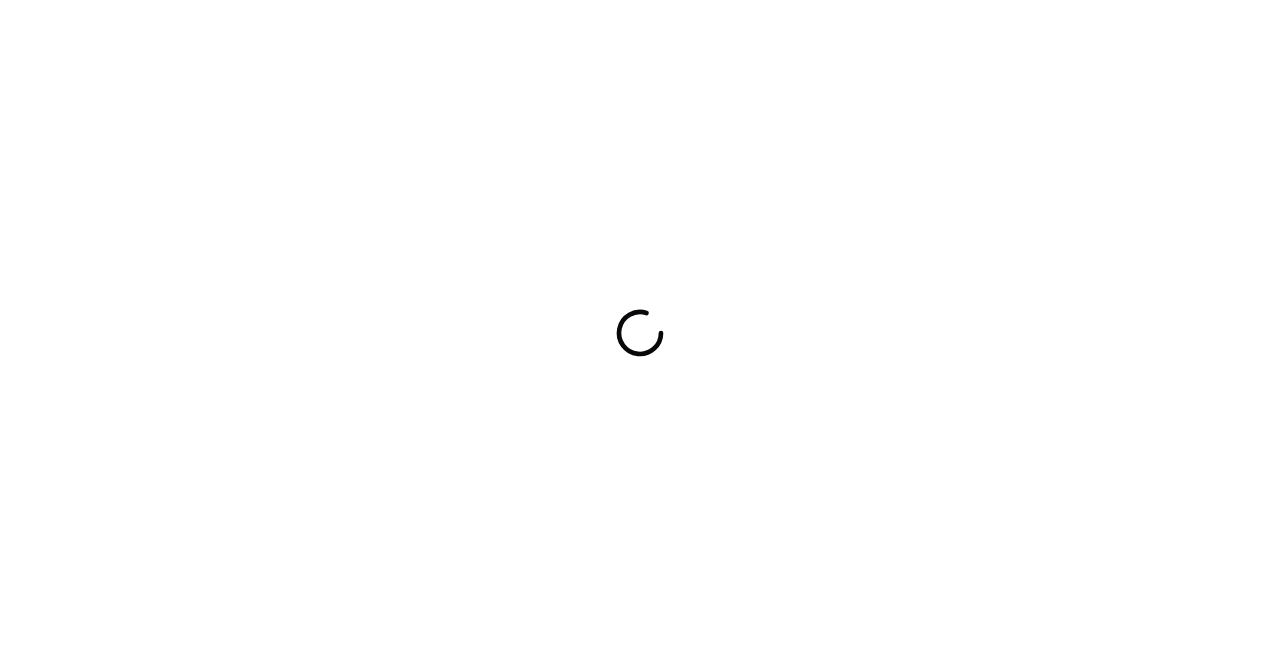 scroll, scrollTop: 0, scrollLeft: 0, axis: both 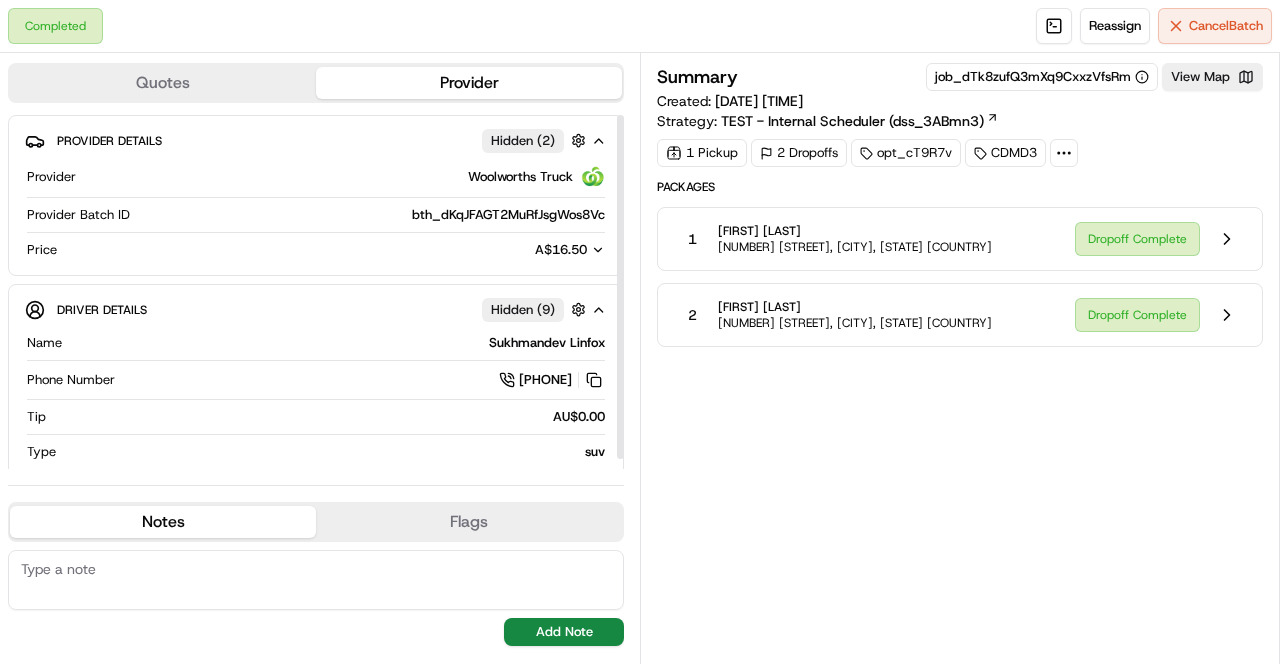 click on "Summary job_dTk8zufQ3mXq9CxxzVfsRm View Map  Created:   [DATE] [TIME] Strategy:   TEST - Internal Scheduler (dss_3ABmn3) 1   Pickup 2   Dropoffs opt_cT9R7v CDMD3 Packages 1 [FIRST] [LAST] [NUMBER] [STREET], [CITY], [STATE] [COUNTRY] Dropoff Complete 2 [FIRST] [LAST] [NUMBER] [STREET], [CITY], [STATE] [COUNTRY] Dropoff Complete" at bounding box center [960, 358] 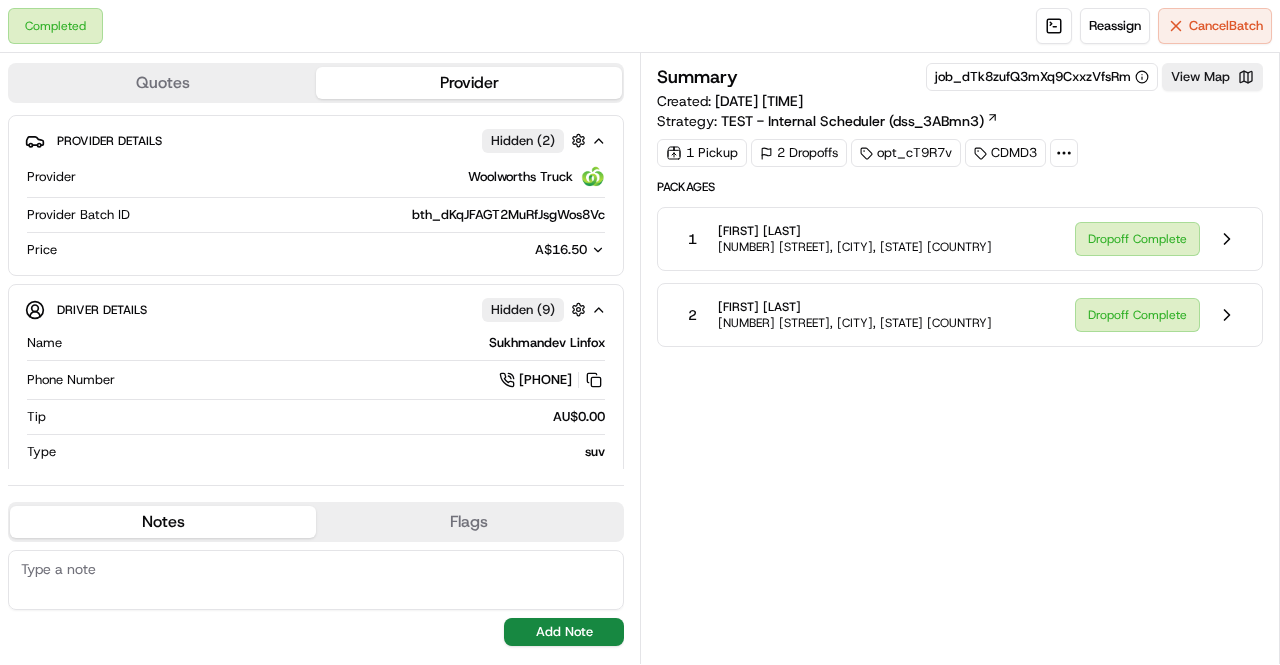 click on "1   Pickup 2   Dropoffs opt_cT9R7v CDMD3" at bounding box center (960, 153) 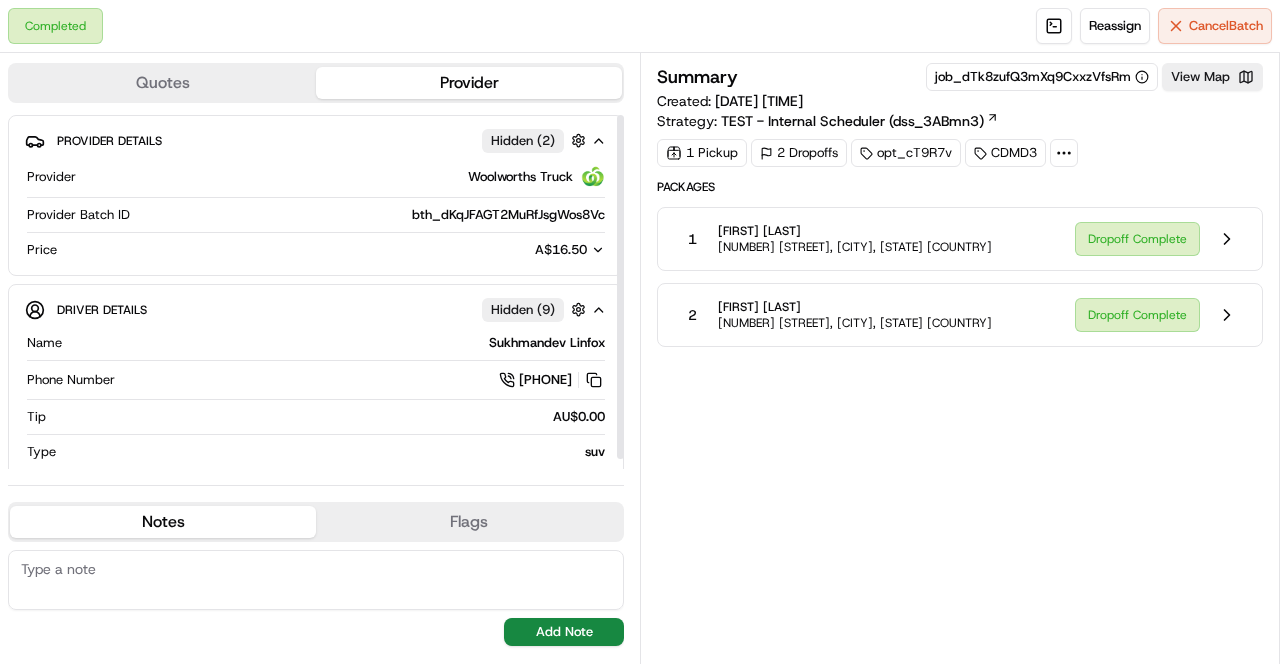 scroll, scrollTop: 9, scrollLeft: 0, axis: vertical 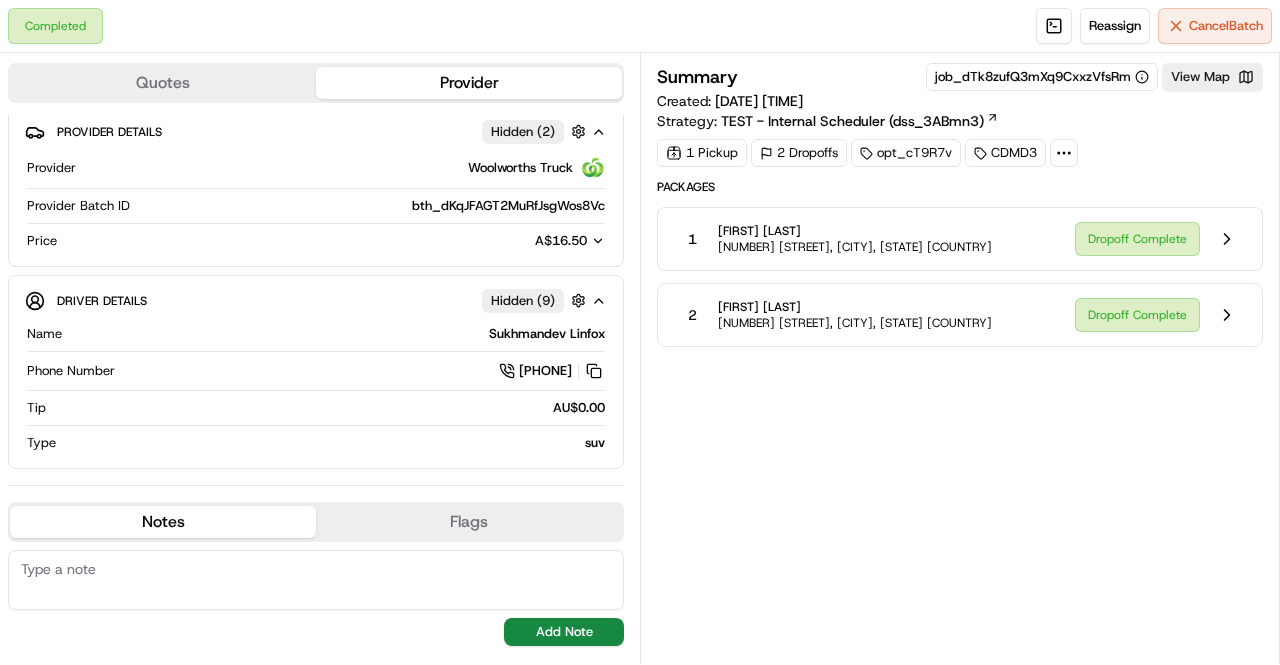 click on "Summary job_dTk8zufQ3mXq9CxxzVfsRm View Map  Created:   03/08/2025 1:08 PM Strategy:   TEST - Internal Scheduler (dss_3ABmn3) 1   Pickup 2   Dropoffs opt_cT9R7v CDMD3 Packages 1 Courtney Cook 18 English St, Woolooware, NSW 2230, AU Dropoff Complete 2 Ainslee Harvey 15 Masefield Pl, Burraneer, NSW 2230, AU Dropoff Complete" at bounding box center (960, 358) 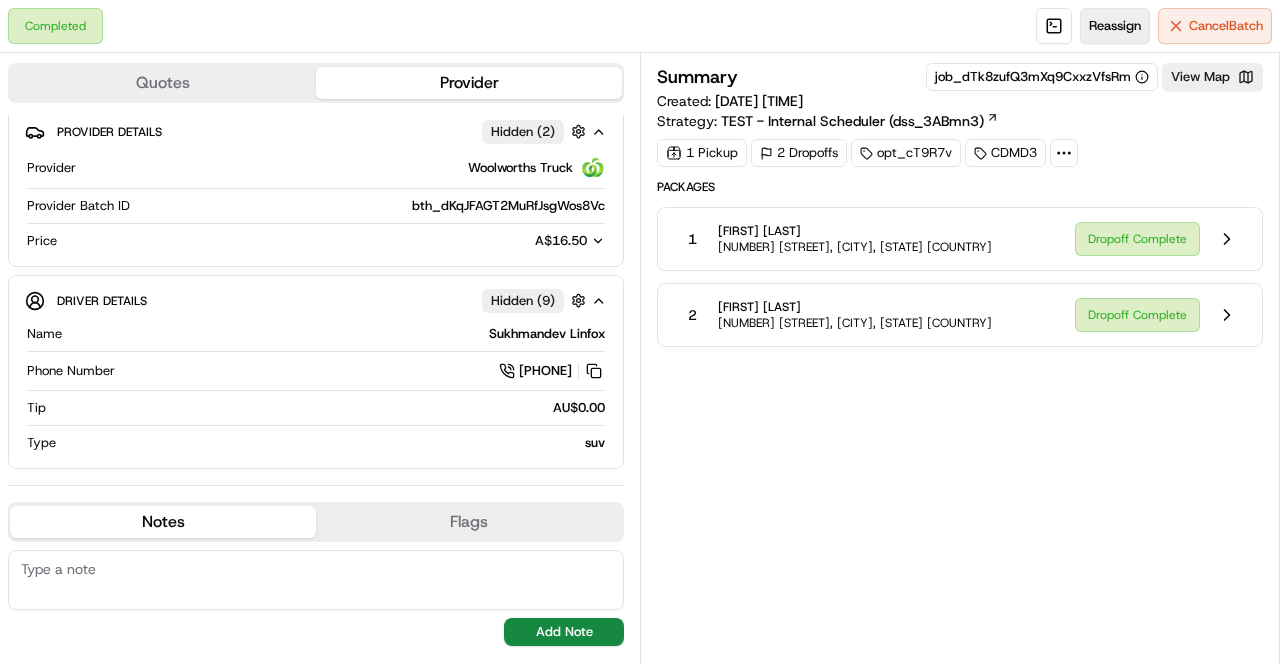 click on "Reassign" at bounding box center (1115, 26) 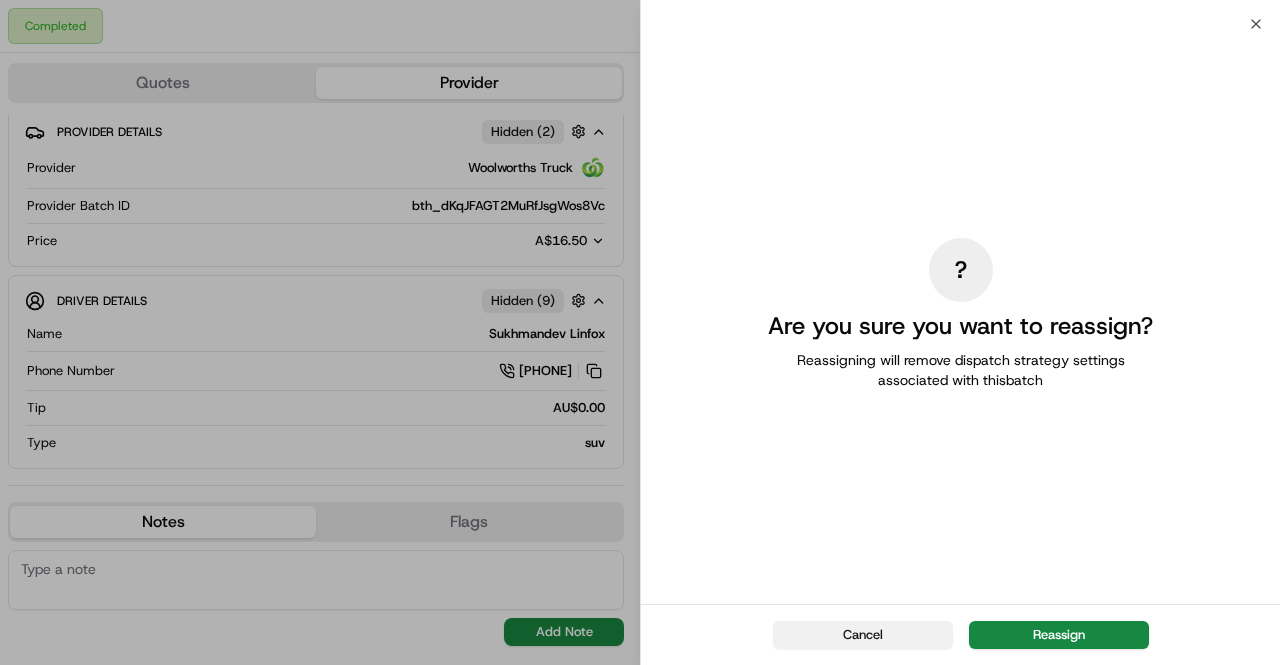 click on "Cancel" at bounding box center (863, 635) 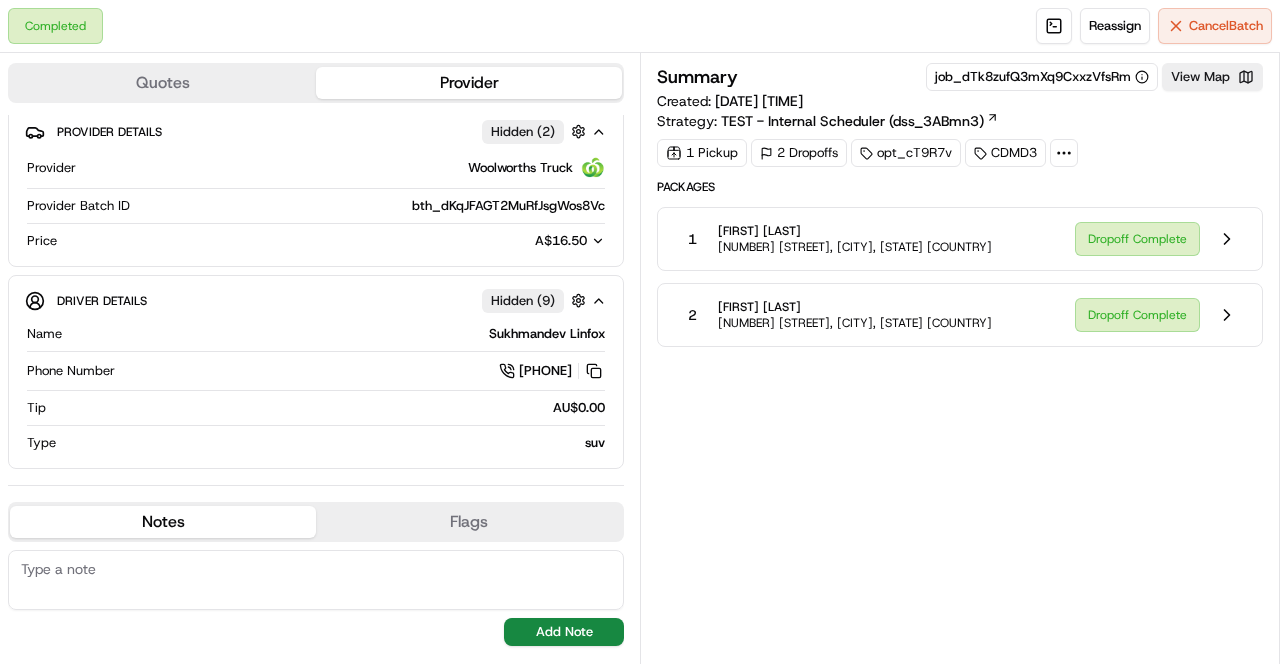 click on "Packages" at bounding box center [960, 187] 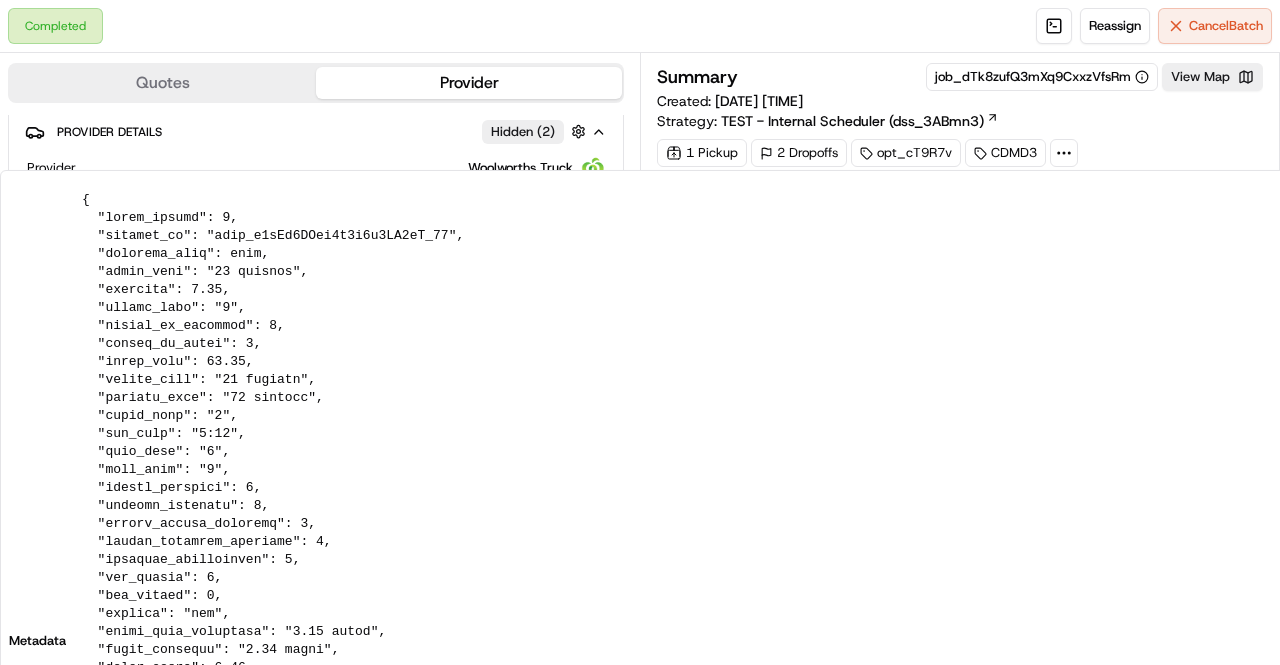 click 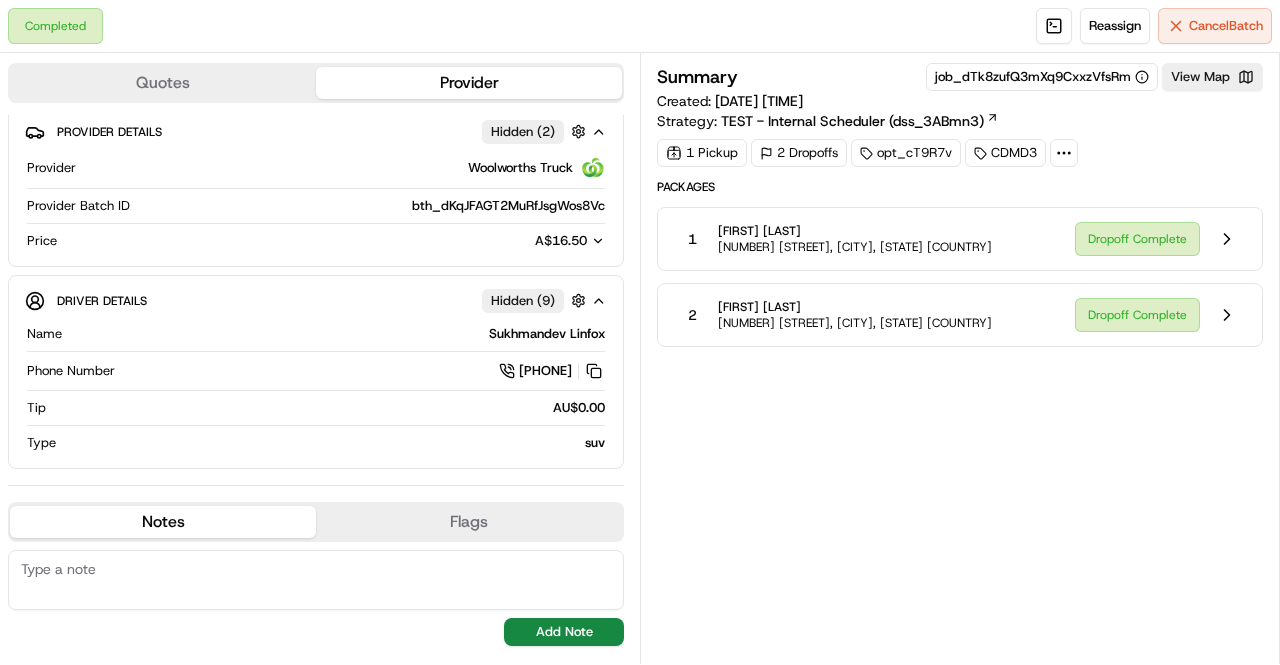 click on "1   Pickup" at bounding box center [702, 153] 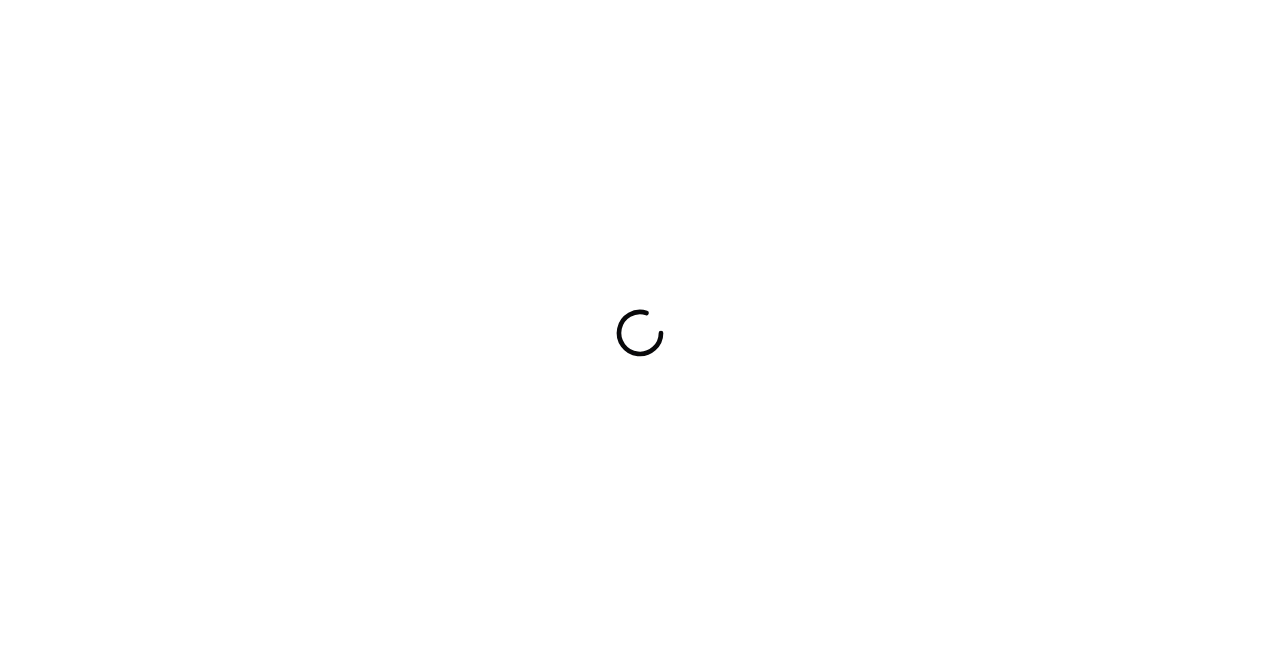 scroll, scrollTop: 0, scrollLeft: 0, axis: both 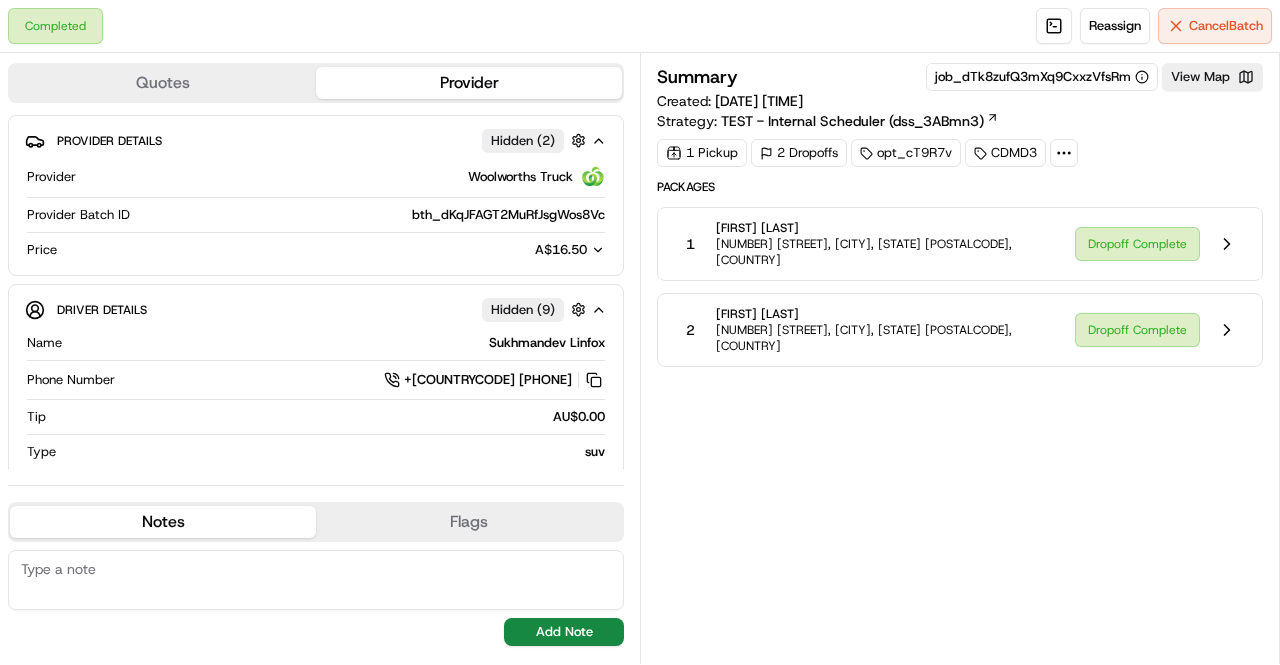 click on "Completed Reassign Cancel  Batch" at bounding box center (640, 26) 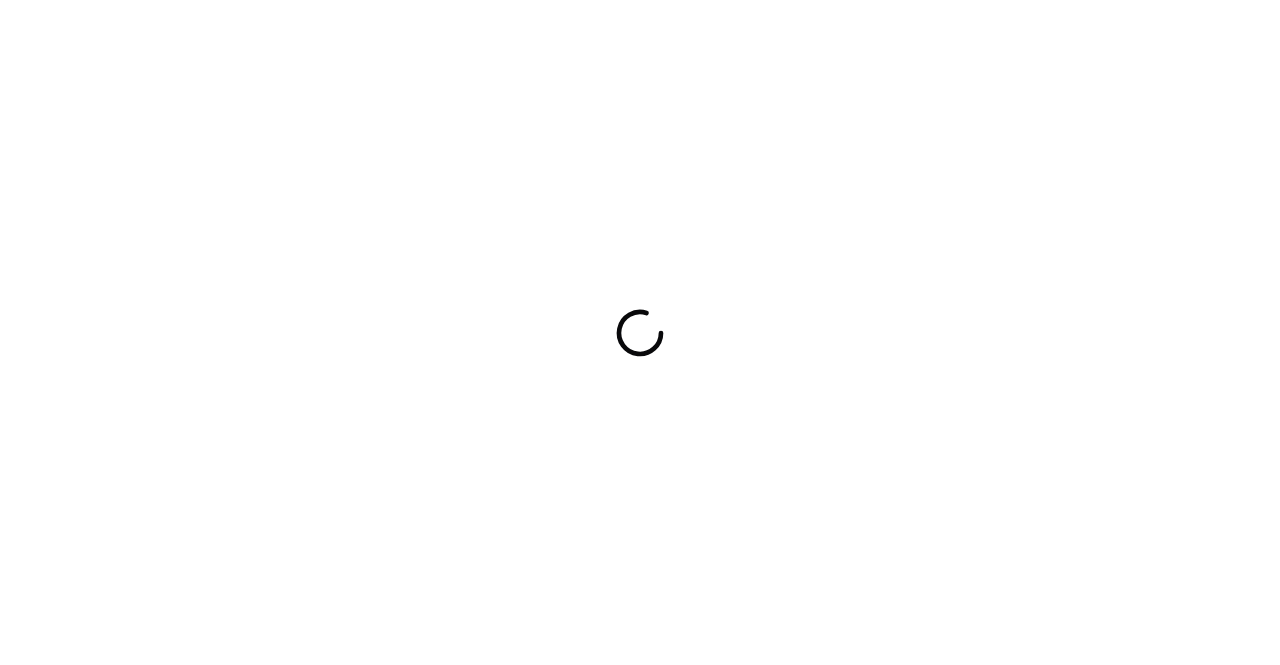 scroll, scrollTop: 0, scrollLeft: 0, axis: both 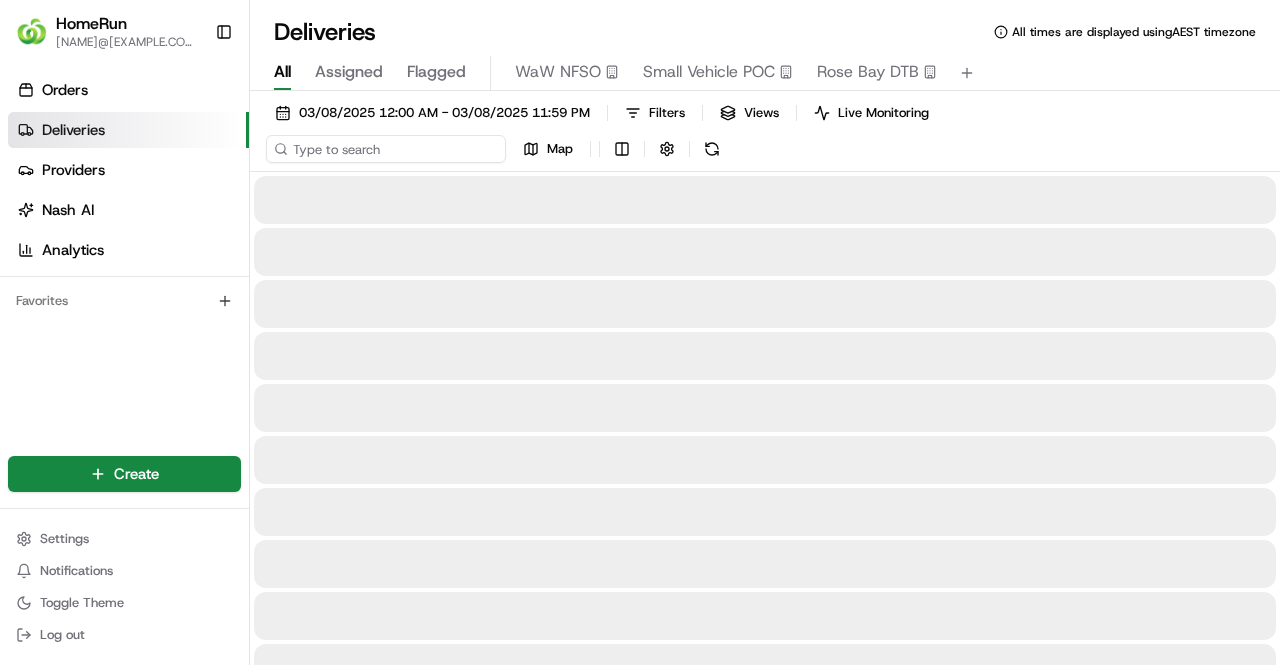 click at bounding box center (386, 149) 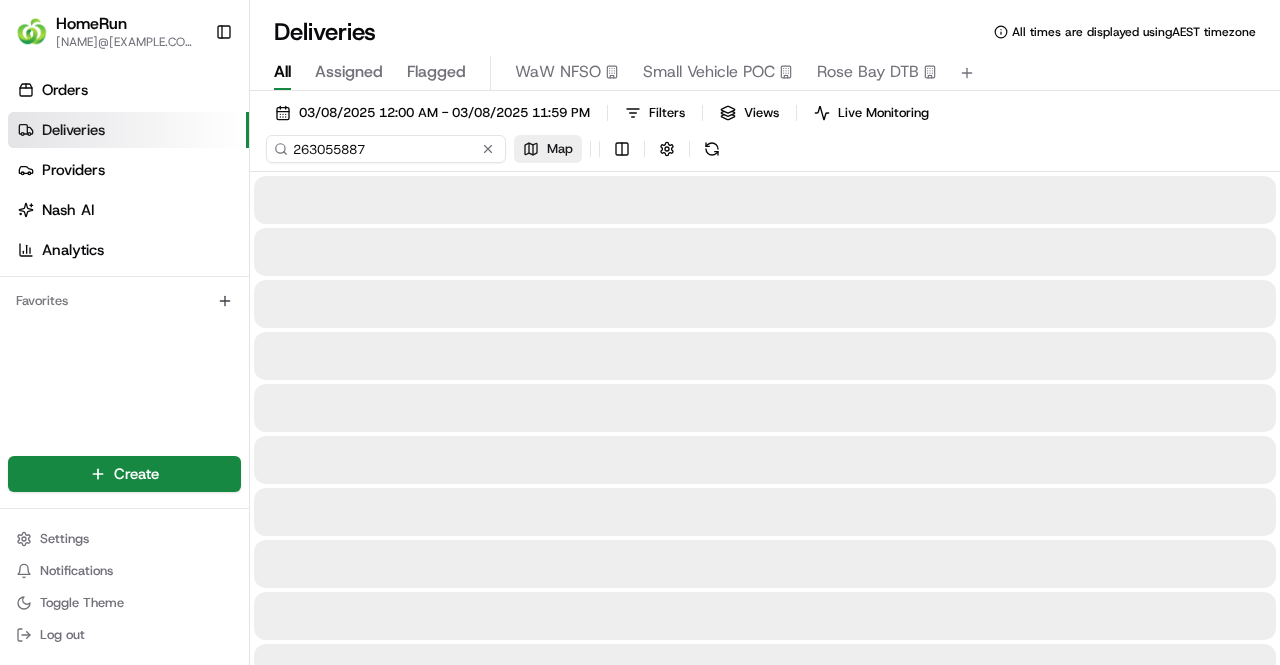 type on "263055887" 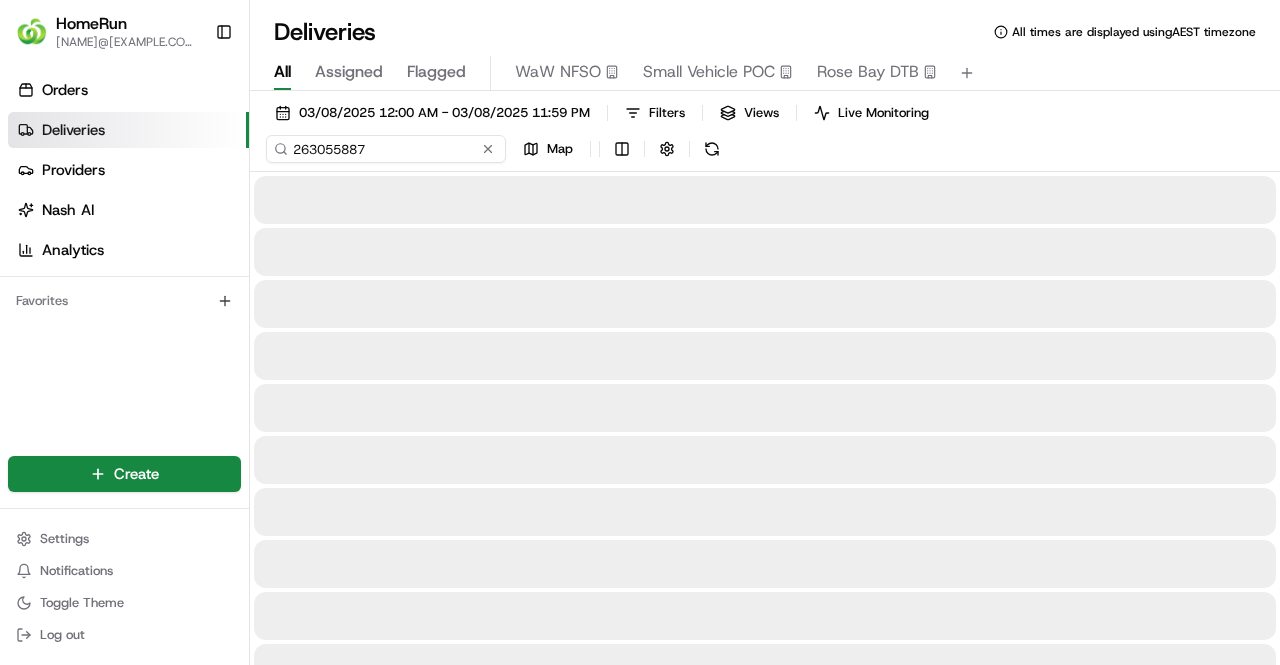 click on "263055887" at bounding box center (386, 149) 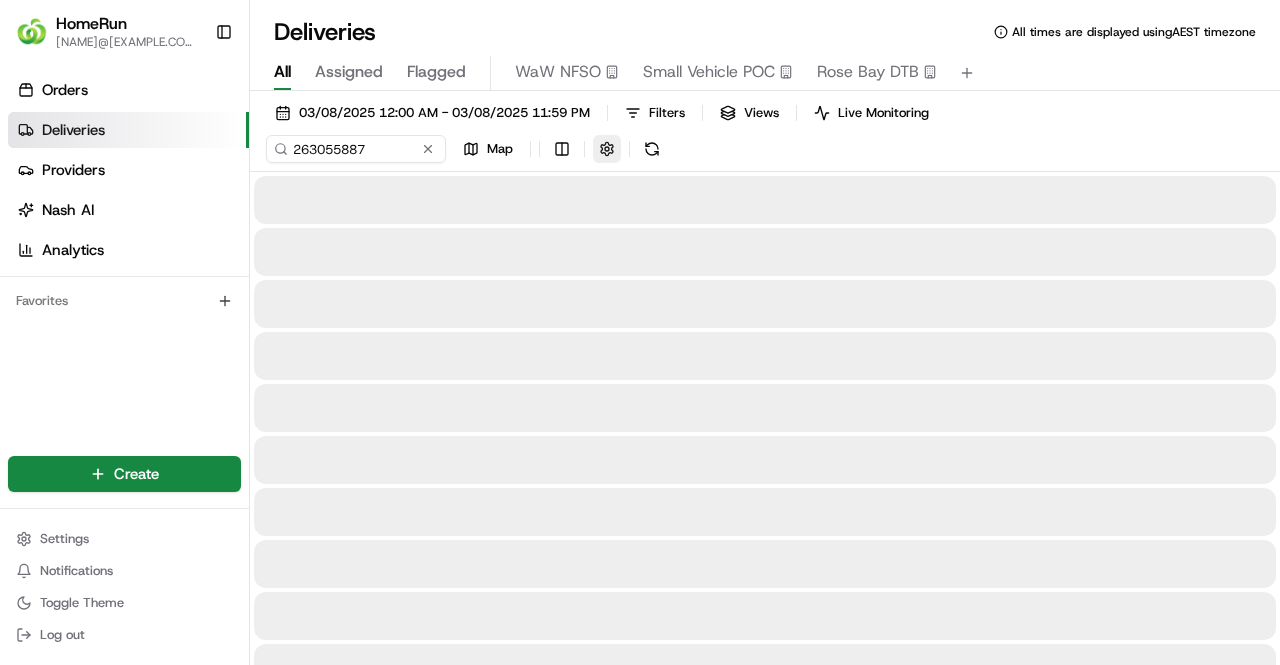 click on "263055887 Map" at bounding box center [466, 149] 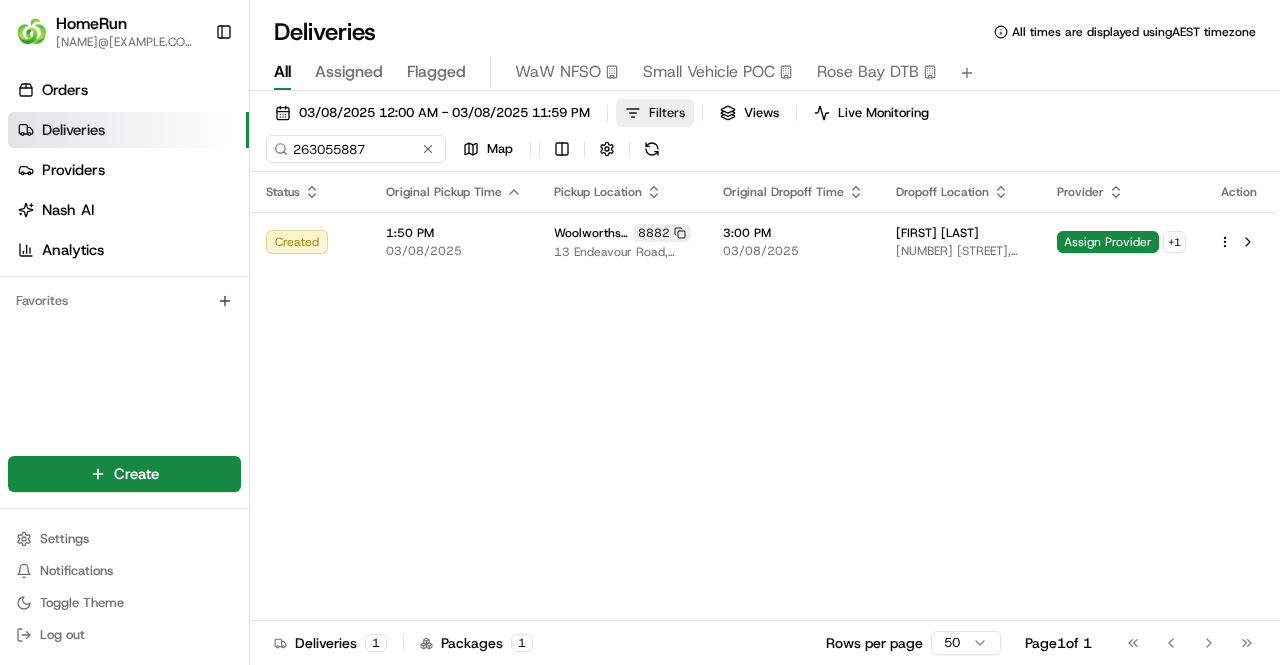 click on "Filters" at bounding box center (667, 113) 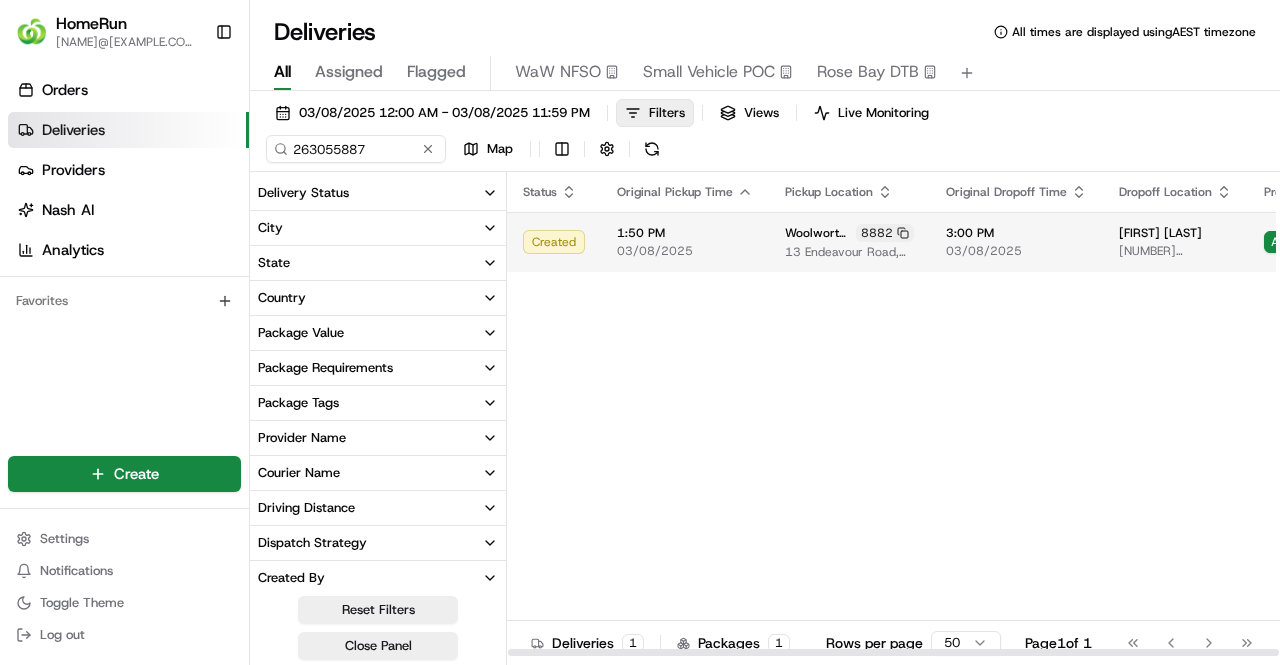 click on "03/08/2025" at bounding box center [685, 251] 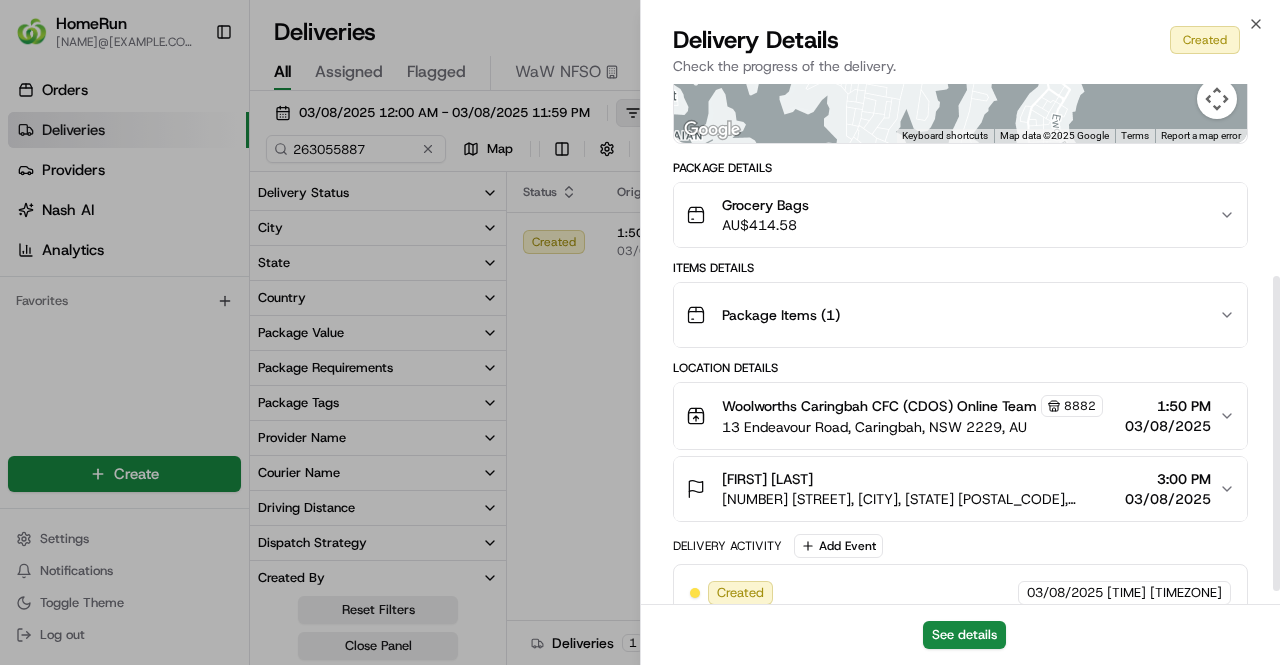 scroll, scrollTop: 342, scrollLeft: 0, axis: vertical 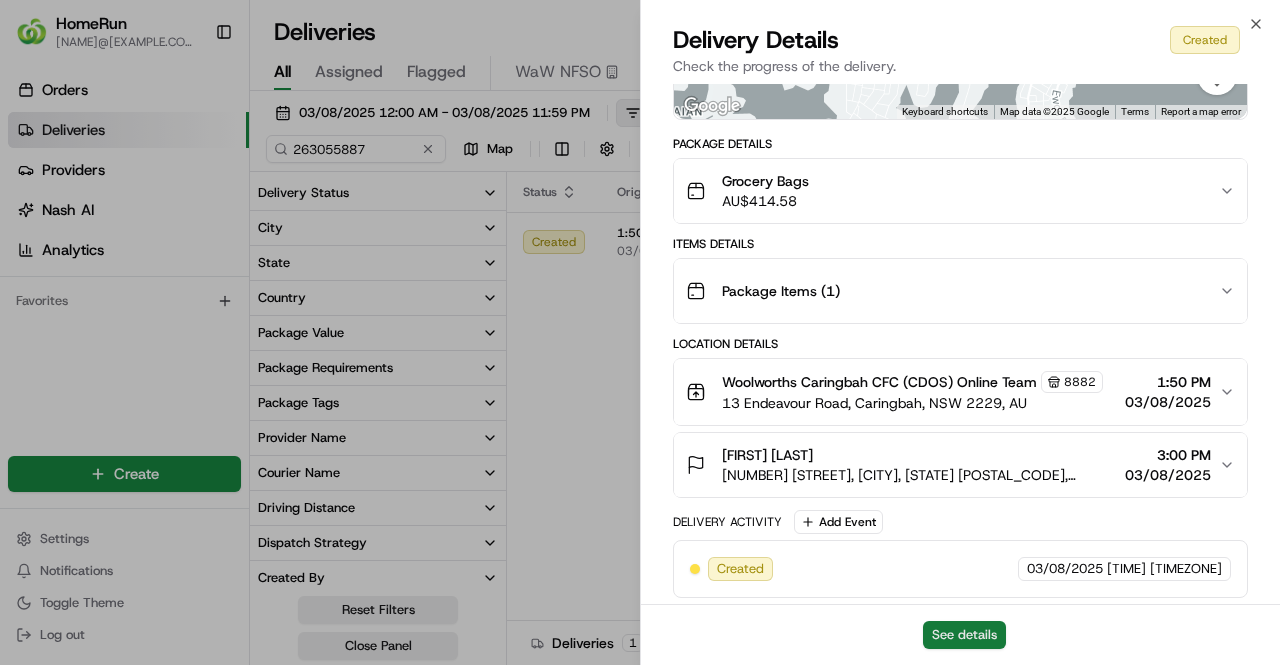 click on "See details" at bounding box center [964, 635] 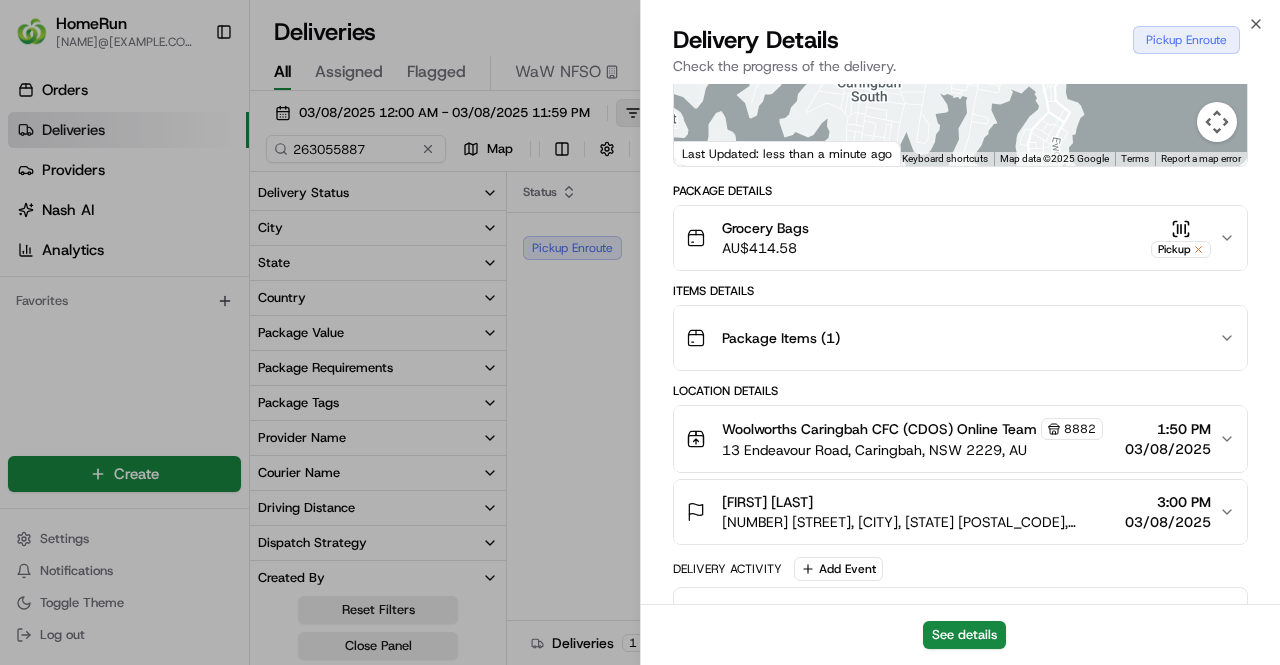 scroll, scrollTop: 532, scrollLeft: 0, axis: vertical 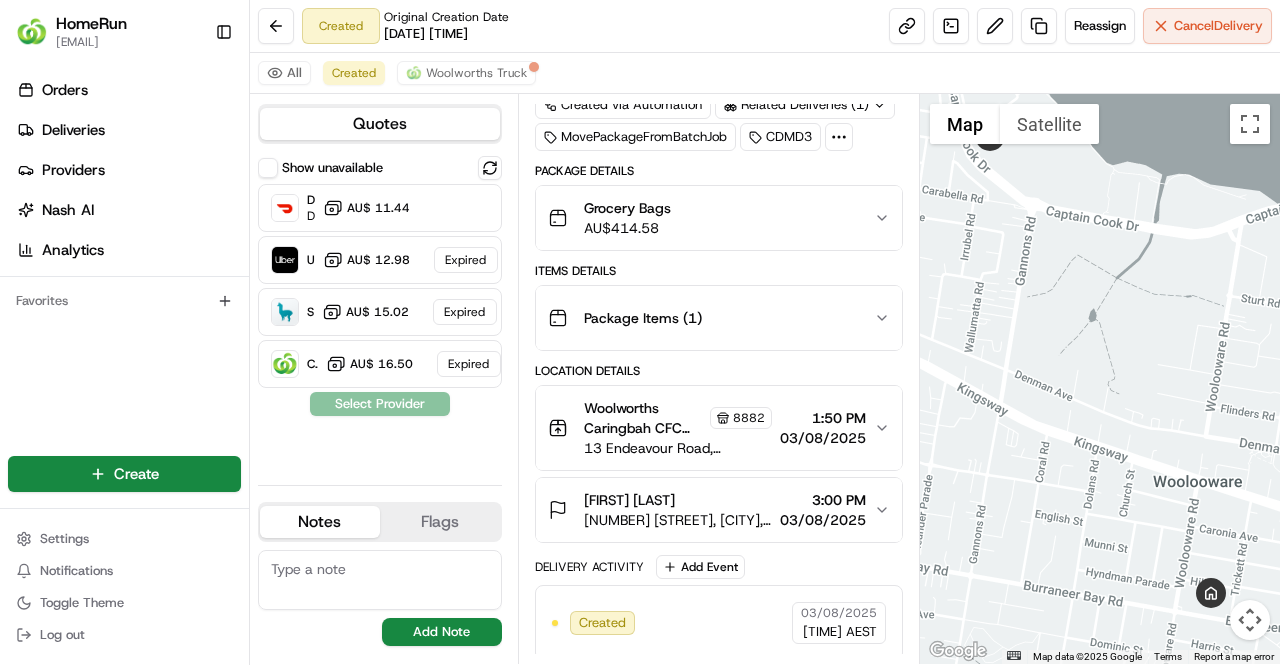 click on "Package Details Grocery Bags AU$ 414.58 Items Details Package Items ( 1 ) Location Details Woolworths Caringbah CFC (CDOS) Online Team 8882 13 Endeavour Road, Caringbah, NSW 2229, AU 1:50 PM 03/08/2025  Lisa Thompson 75 Burraneer Bay Rd, Burraneer, NSW 2230, AU 3:00 PM 03/08/2025 Delivery Activity Add Event Created 03/08/2025 2:17 PM AEST" at bounding box center (719, 412) 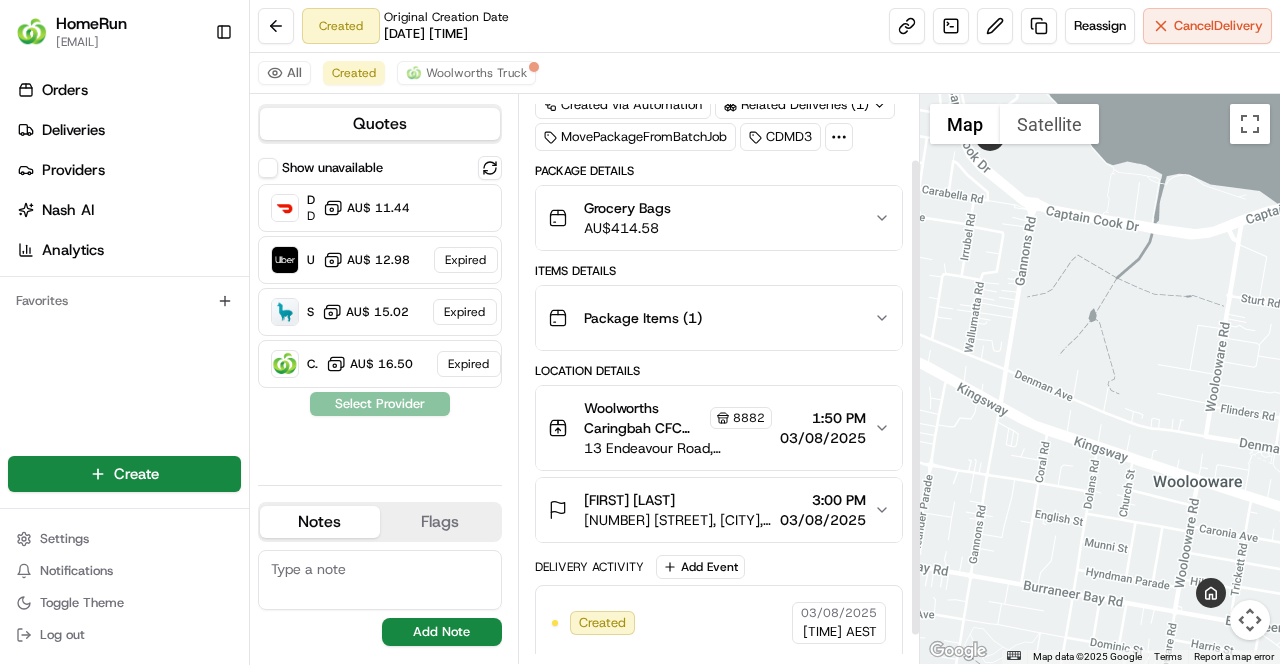 scroll, scrollTop: 0, scrollLeft: 0, axis: both 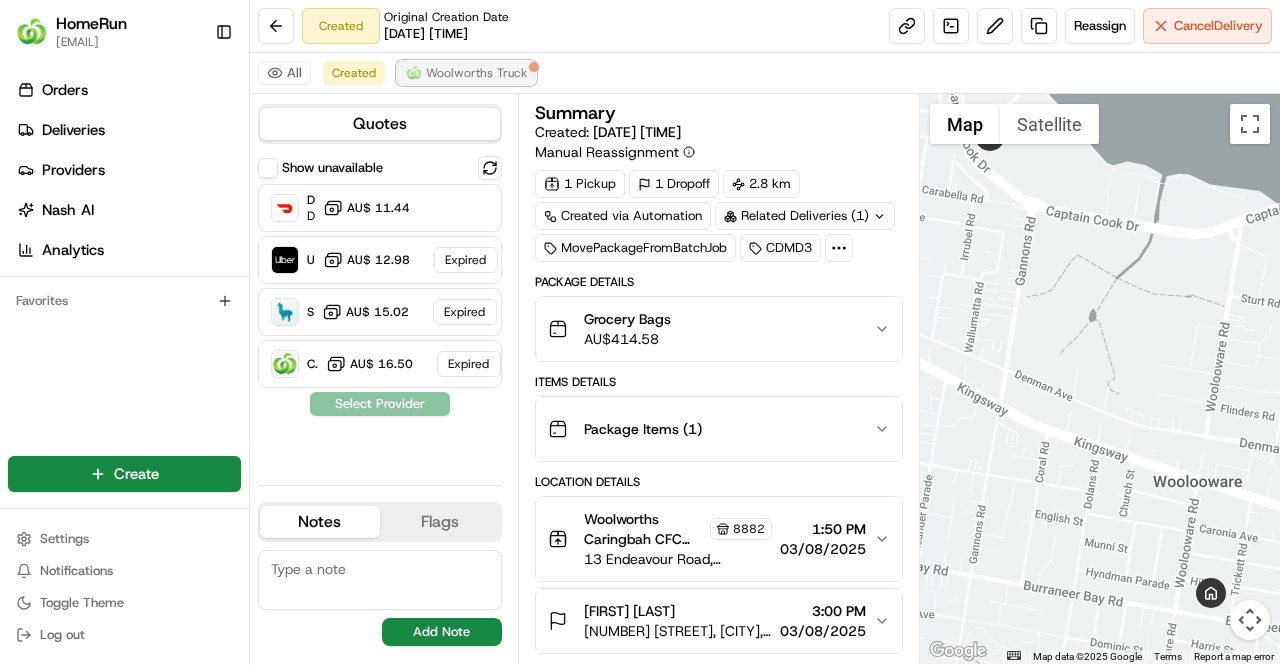 click on "Woolworths Truck" at bounding box center [476, 73] 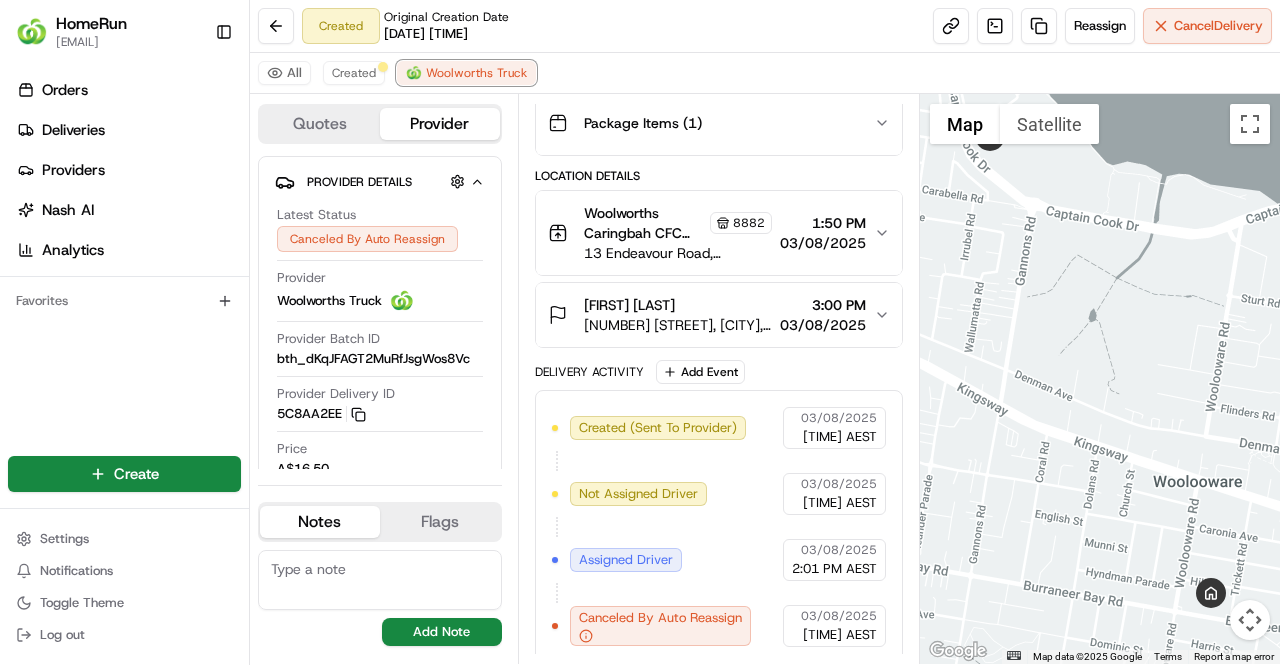 scroll, scrollTop: 0, scrollLeft: 0, axis: both 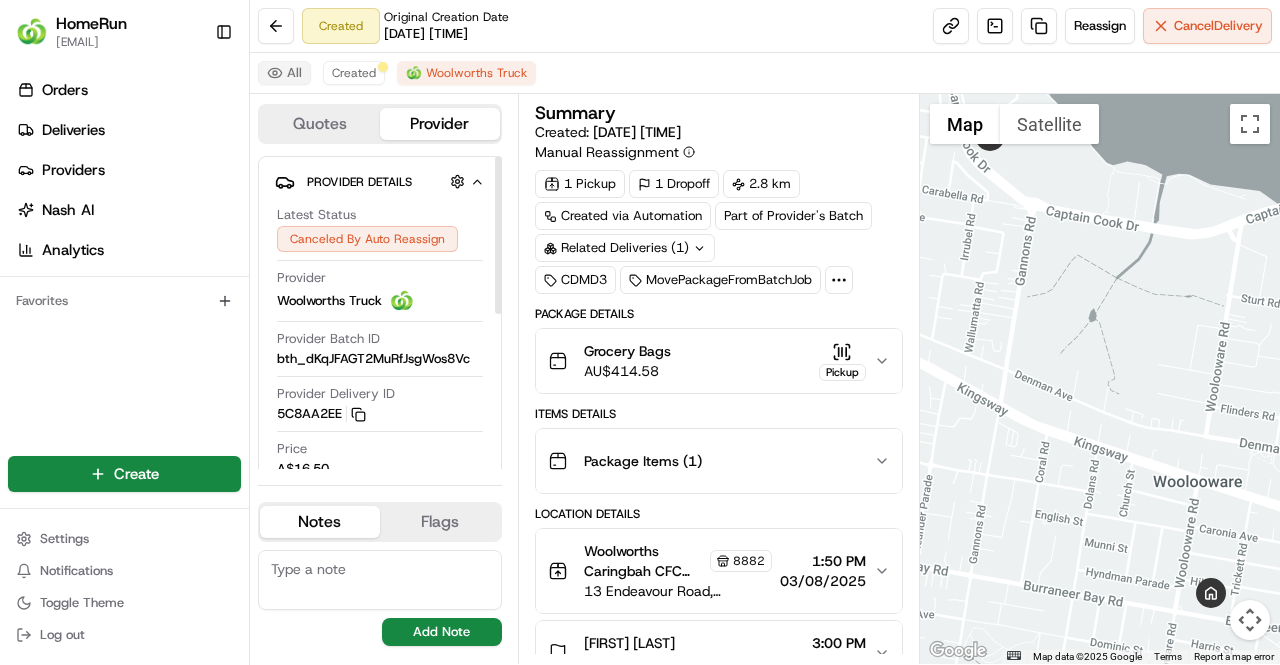 click on "All" at bounding box center [284, 73] 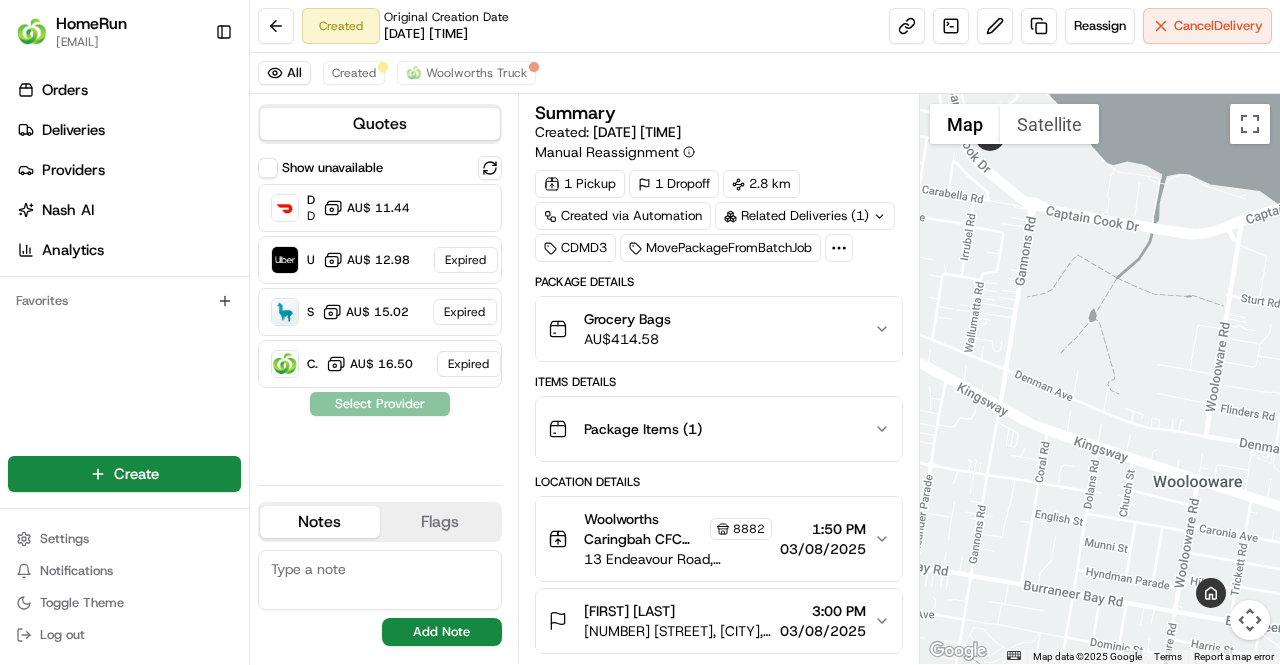 click on "Package Details Grocery Bags AU$ 414.58 Items Details Package Items ( 1 ) Location Details Woolworths Caringbah CFC (CDOS) Online Team 8882 13 Endeavour Road, Caringbah, NSW 2229, AU 1:50 PM 03/08/2025  Lisa Thompson 75 Burraneer Bay Rd, Burraneer, NSW 2230, AU 3:00 PM 03/08/2025 Delivery Activity Add Event Created (Sent To Provider) Woolworths Truck 03/08/2025 1:08 PM AEST Not Assigned Driver Woolworths Truck 03/08/2025 1:08 PM AEST Assigned Driver Woolworths Truck 03/08/2025 2:01 PM AEST Canceled By Auto Reassign Woolworths Truck 03/08/2025 2:17 PM AEST" at bounding box center [719, 622] 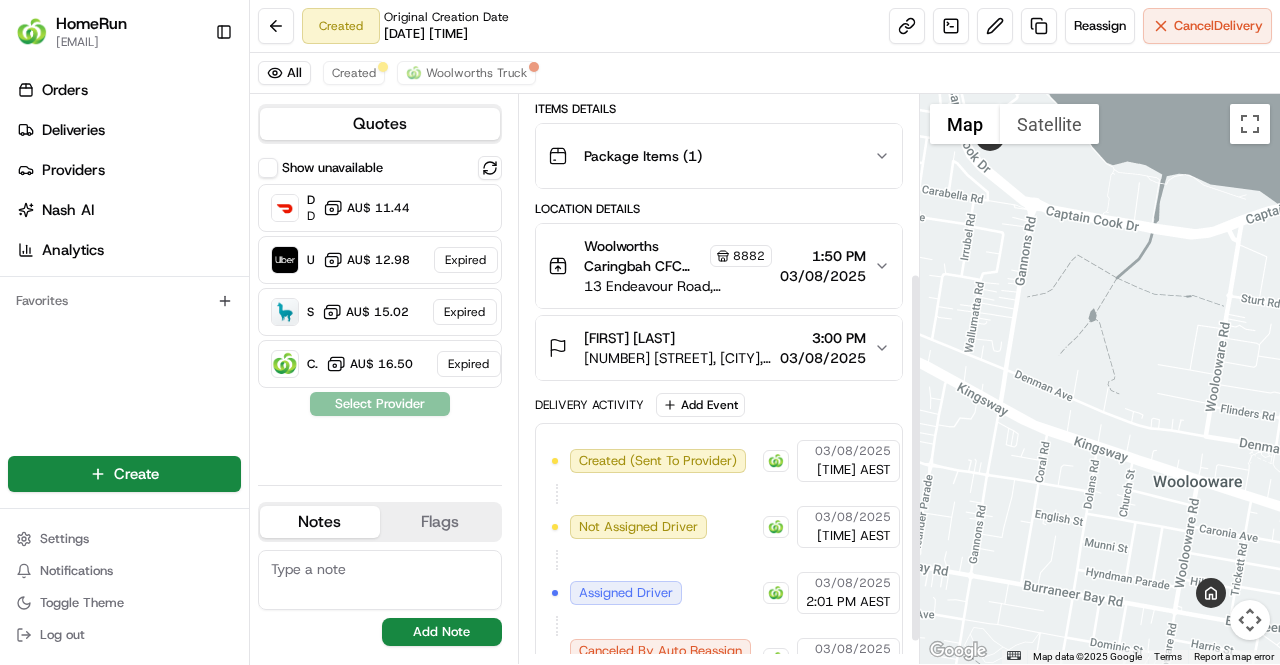 scroll, scrollTop: 307, scrollLeft: 0, axis: vertical 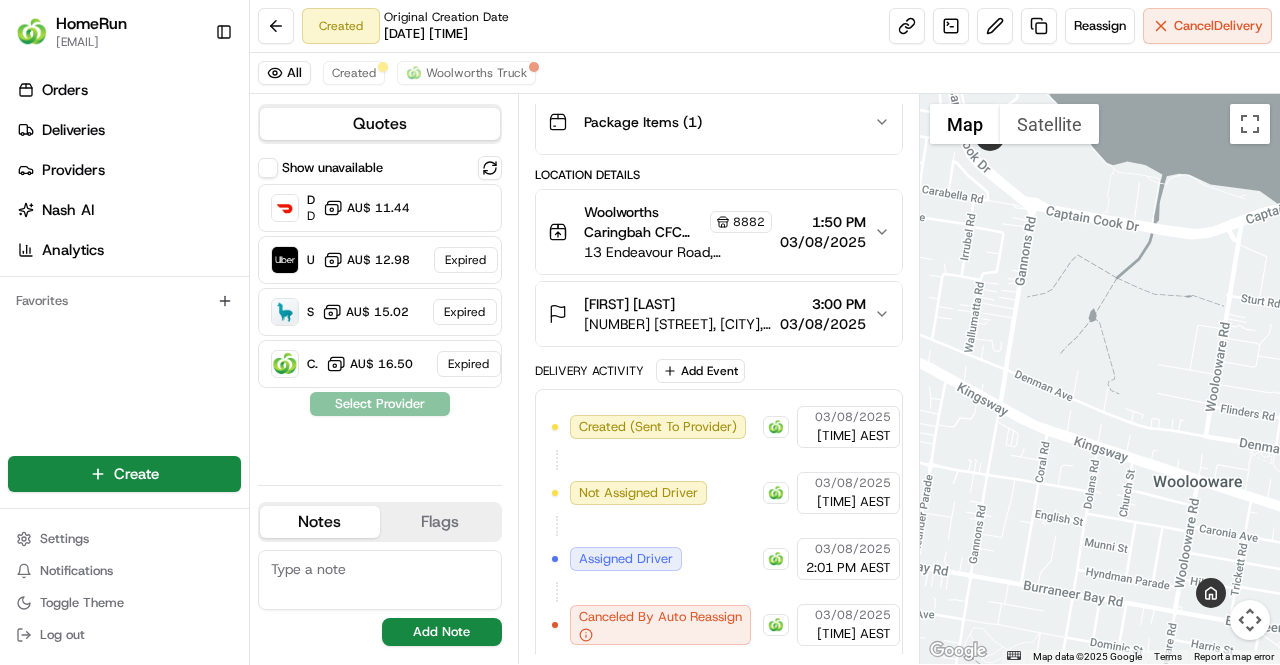 click on "Created (Sent To Provider) Woolworths Truck 03/08/2025 1:08 PM AEST Not Assigned Driver Woolworths Truck 03/08/2025 1:08 PM AEST Assigned Driver Woolworths Truck 03/08/2025 2:01 PM AEST Canceled By Auto Reassign Woolworths Truck 03/08/2025 2:17 PM AEST" at bounding box center (719, 526) 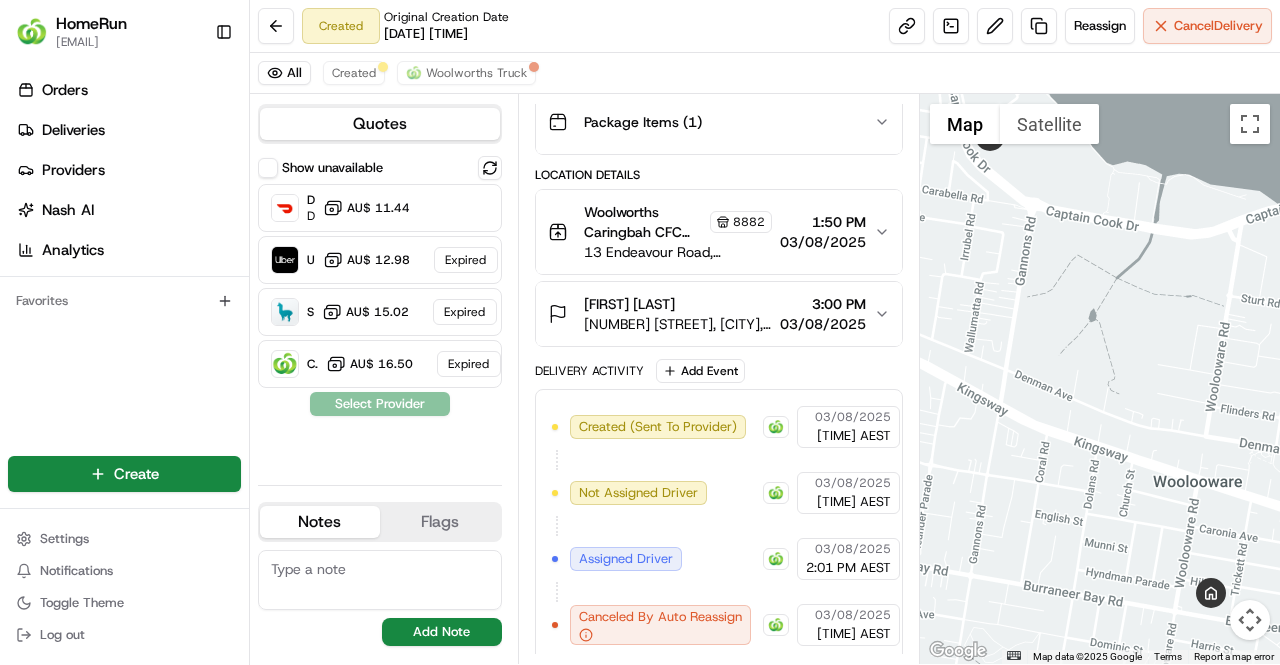 scroll, scrollTop: 0, scrollLeft: 0, axis: both 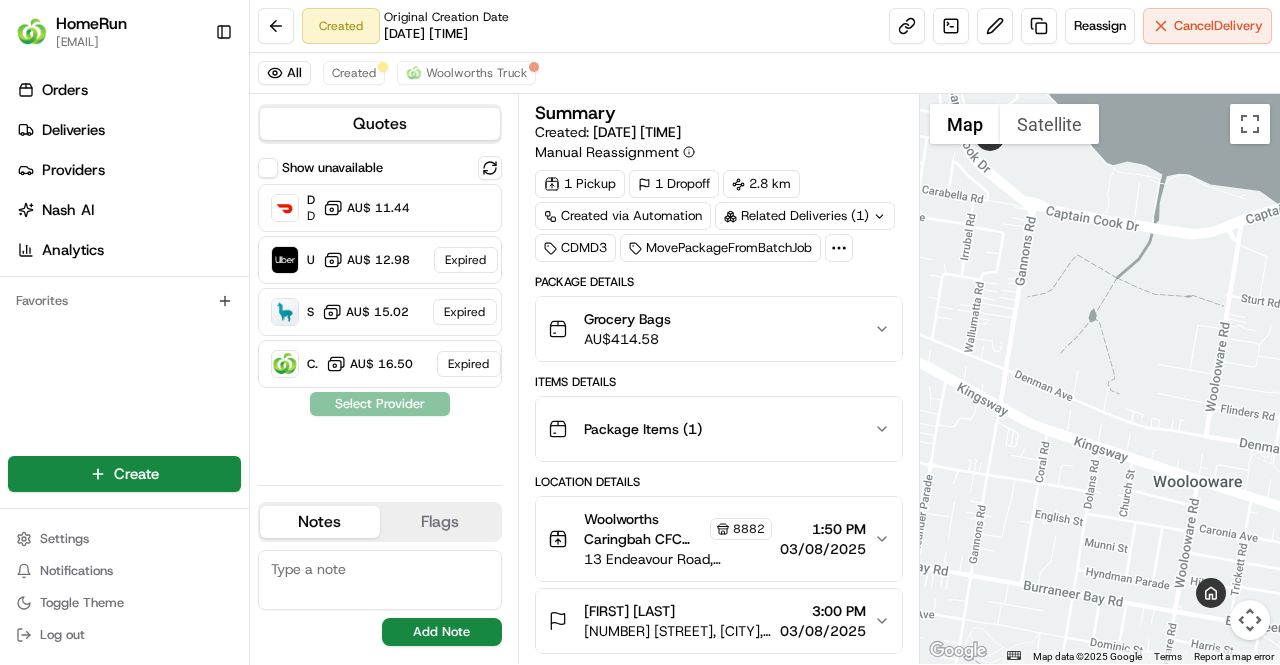 click on "Items Details" at bounding box center (719, 382) 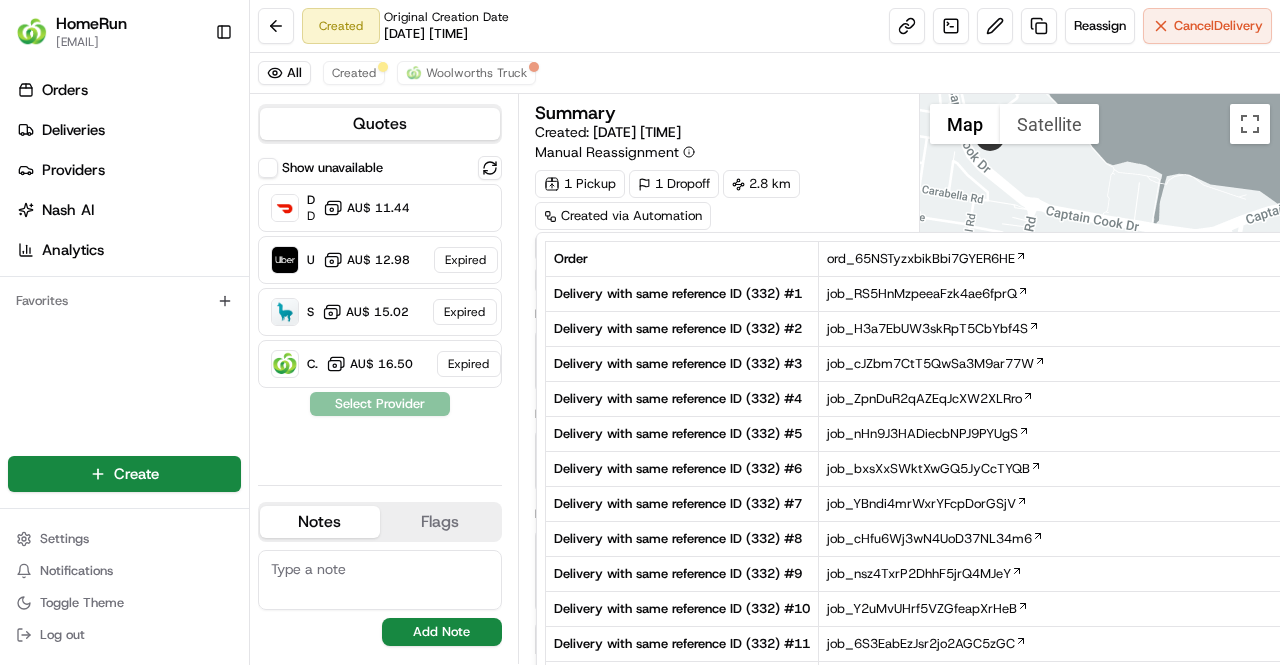 click on "Related Deliveries   (42)" at bounding box center [629, 248] 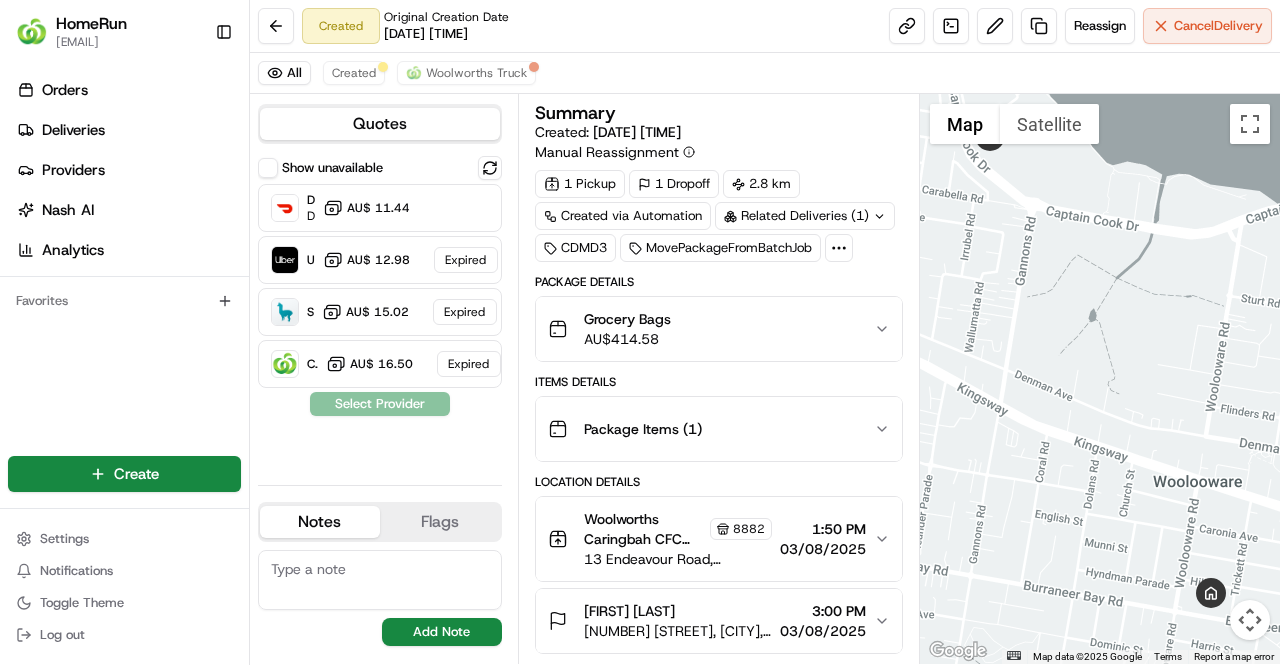 click on "Summary Created:   03/08/2025 2:17 PM Manual Reassignment" at bounding box center [719, 133] 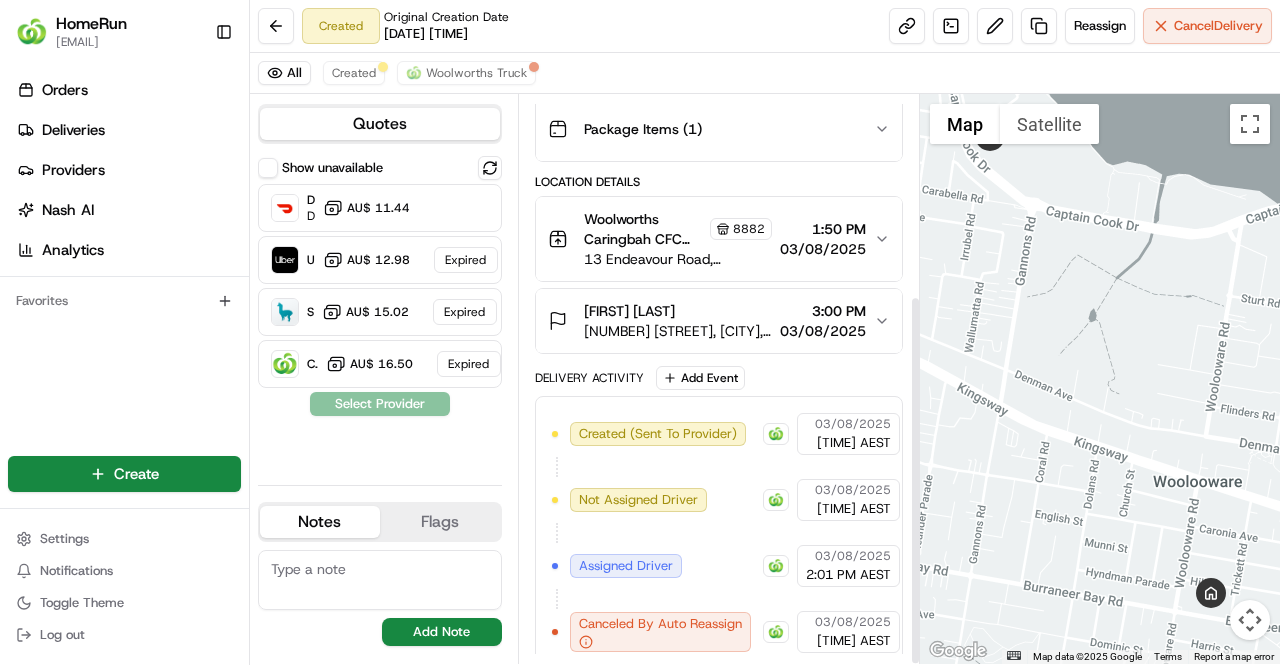 scroll, scrollTop: 307, scrollLeft: 0, axis: vertical 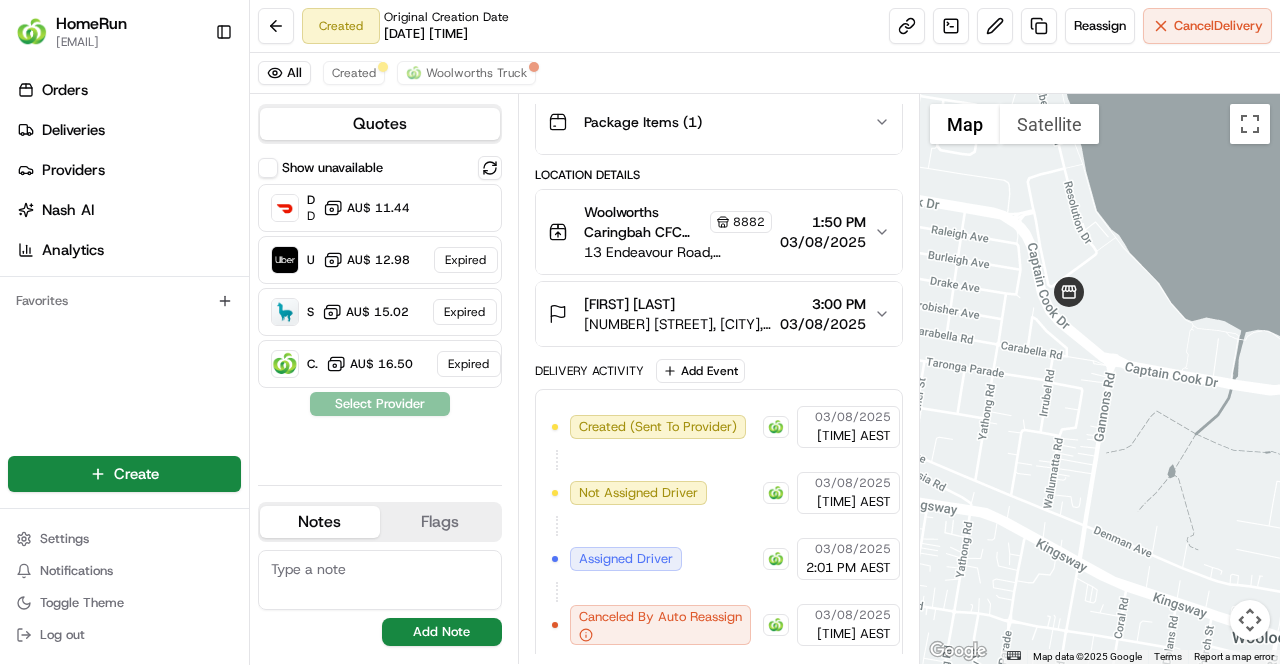 drag, startPoint x: 1050, startPoint y: 344, endPoint x: 1131, endPoint y: 505, distance: 180.22763 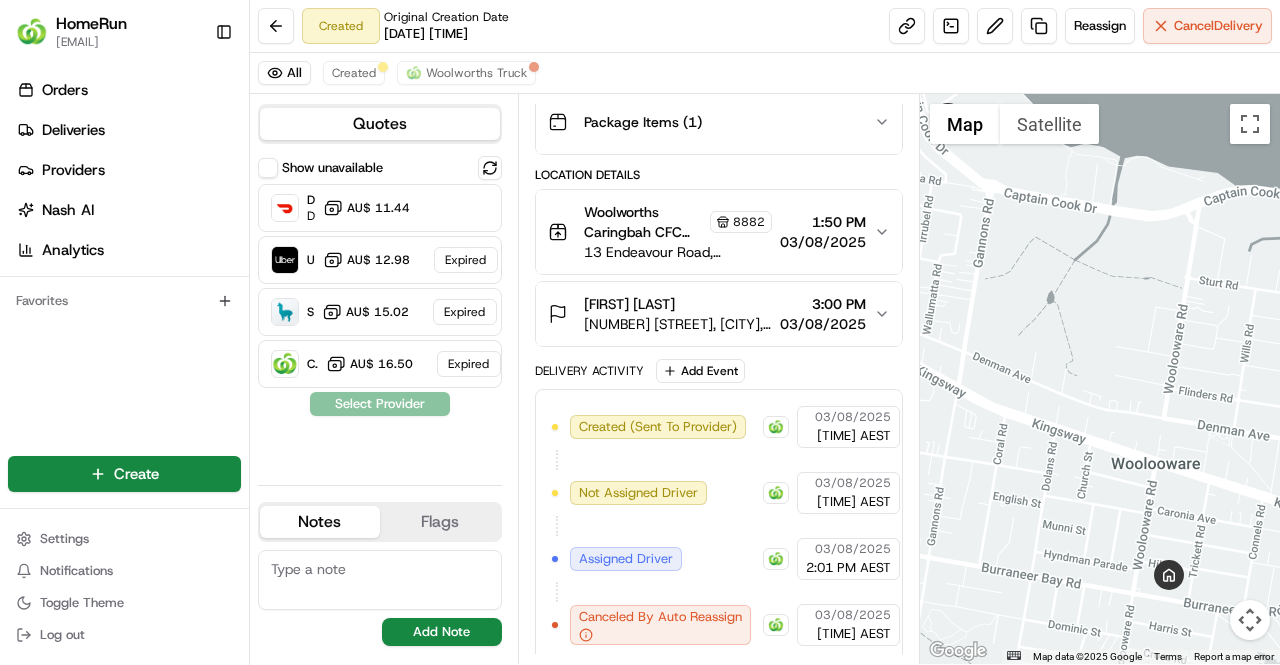 drag, startPoint x: 1202, startPoint y: 545, endPoint x: 1078, endPoint y: 367, distance: 216.93317 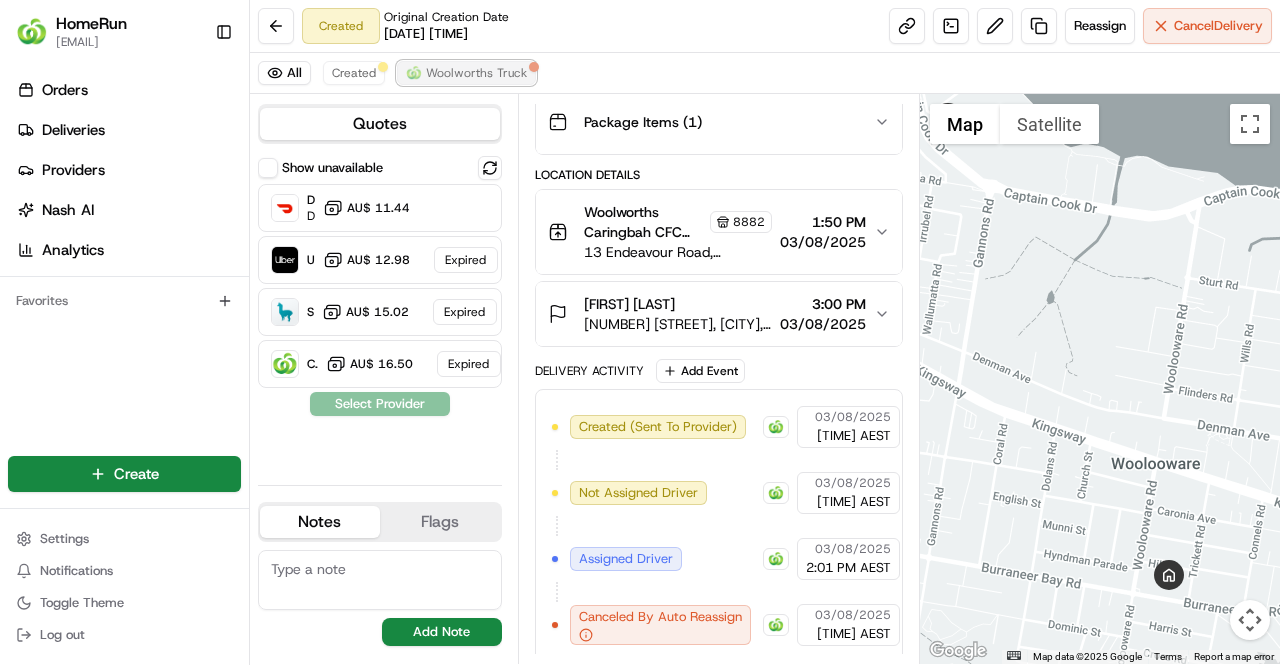 click on "Woolworths Truck" at bounding box center (476, 73) 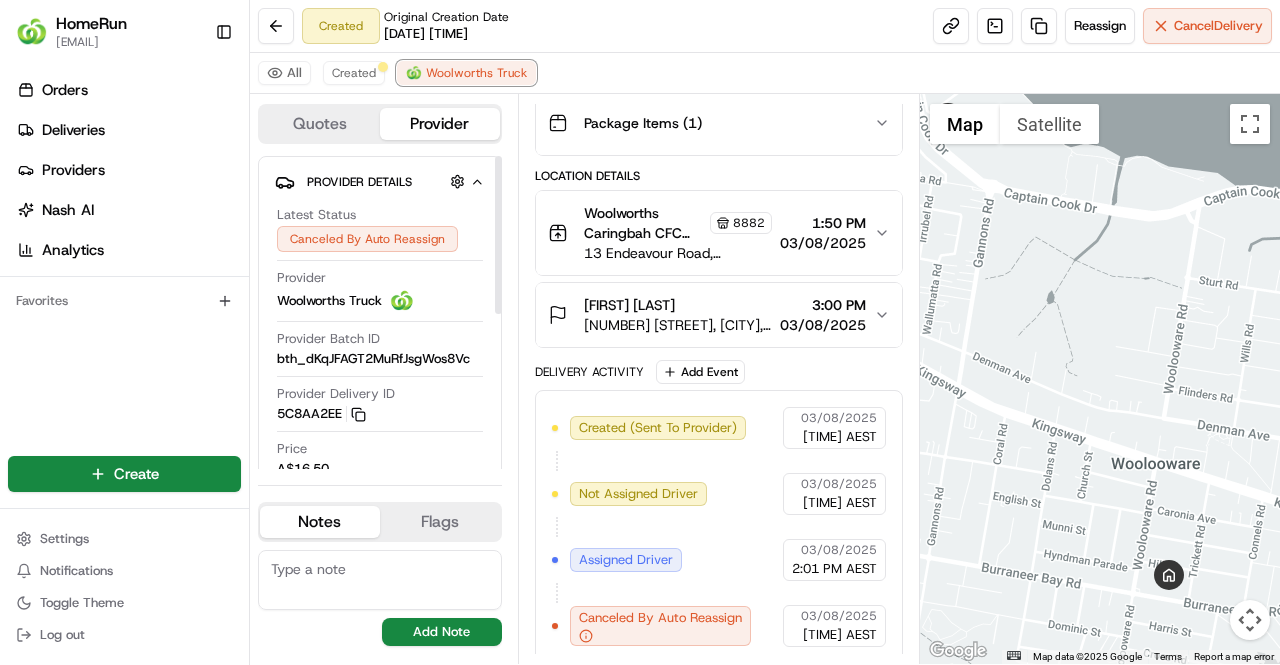 scroll, scrollTop: 308, scrollLeft: 0, axis: vertical 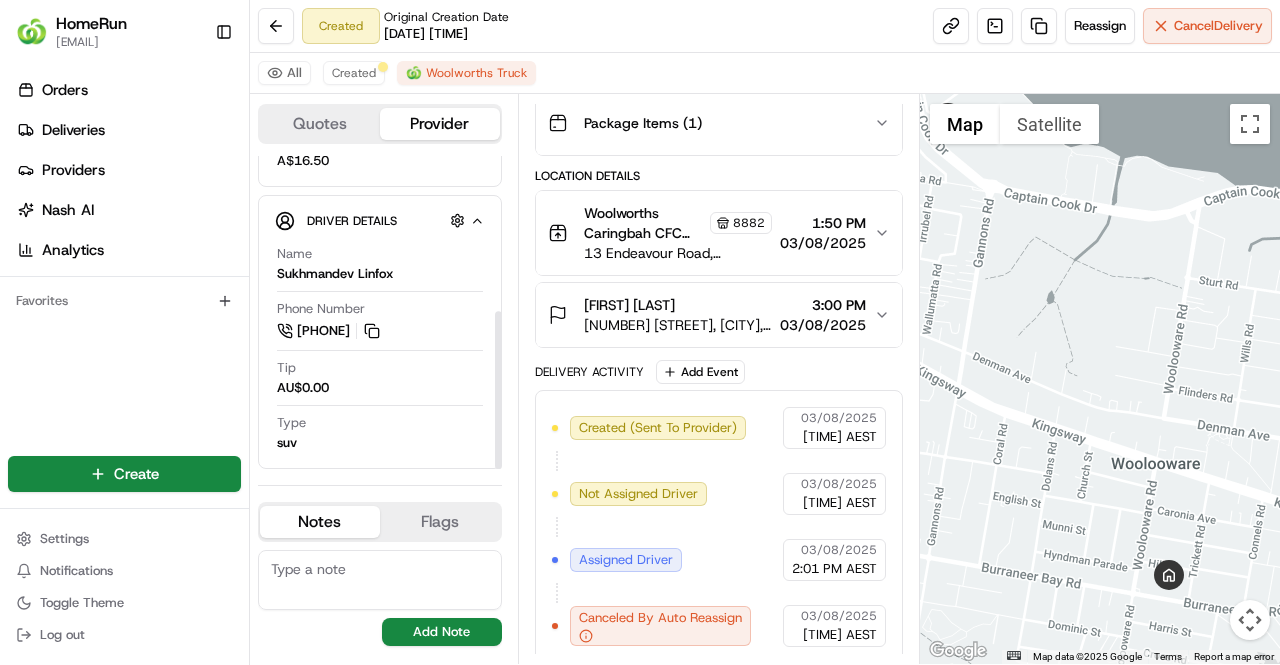 click on "Flags" at bounding box center (440, 522) 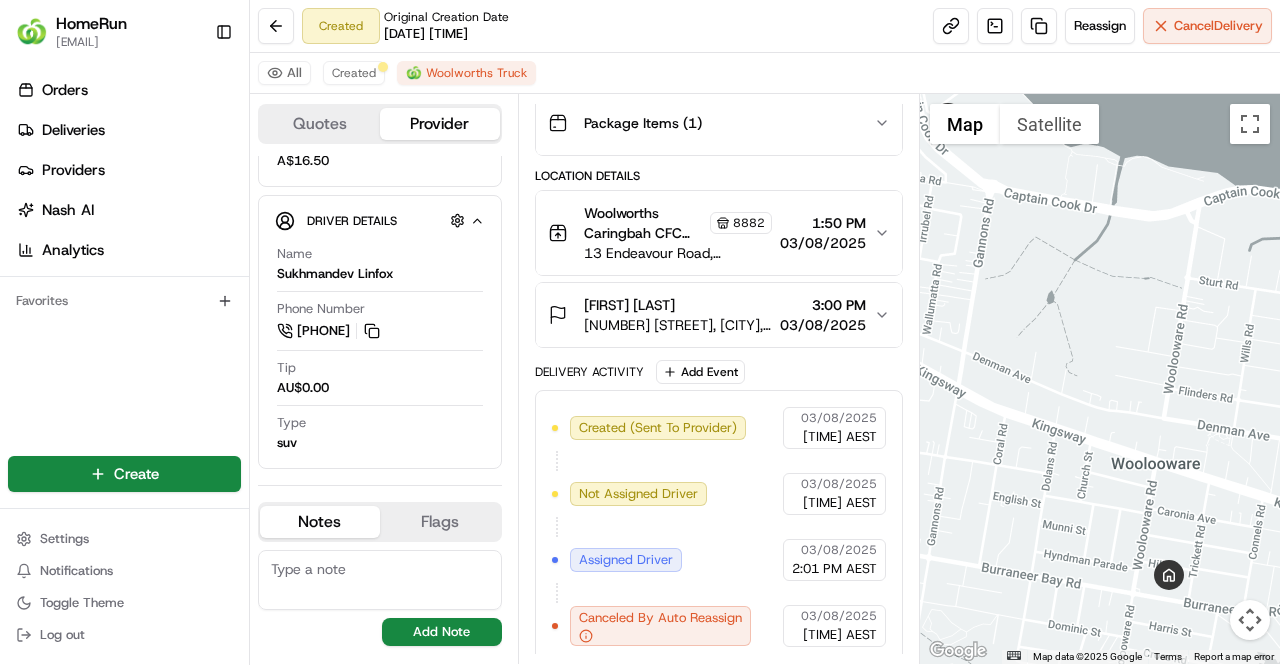 click on "Notes" at bounding box center [320, 522] 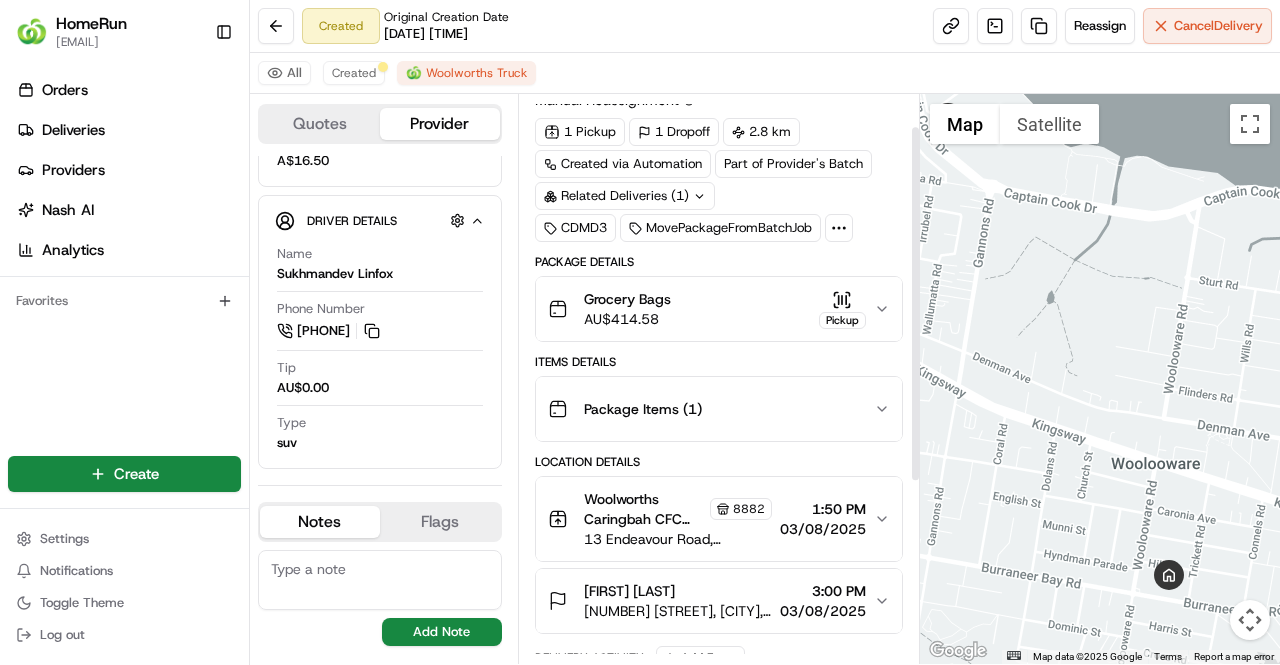 scroll, scrollTop: 0, scrollLeft: 0, axis: both 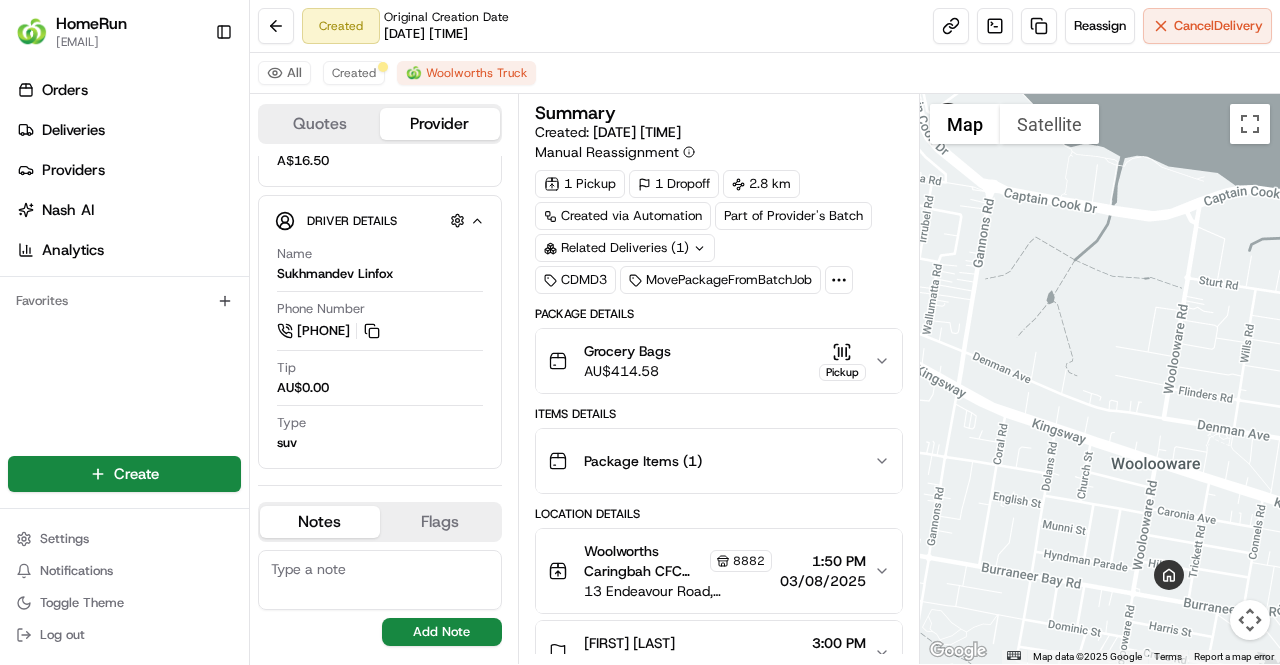 click on "Package Details Grocery Bags AU$ 414.58 Pickup Items Details Package Items ( 1 ) Location Details Woolworths Caringbah CFC (CDOS) Online Team 8882 13 Endeavour Road, Caringbah, NSW 2229, AU 1:50 PM 03/08/2025  Lisa Thompson 75 Burraneer Bay Rd, Burraneer, NSW 2230, AU 3:00 PM 03/08/2025 Delivery Activity Add Event Created (Sent To Provider) Woolworths Truck 03/08/2025 1:08 PM AEST Not Assigned Driver Woolworths Truck 03/08/2025 1:08 PM AEST Assigned Driver Woolworths Truck 03/08/2025 2:01 PM AEST Canceled By Auto Reassign Woolworths Truck 03/08/2025 2:17 PM AEST" at bounding box center (719, 654) 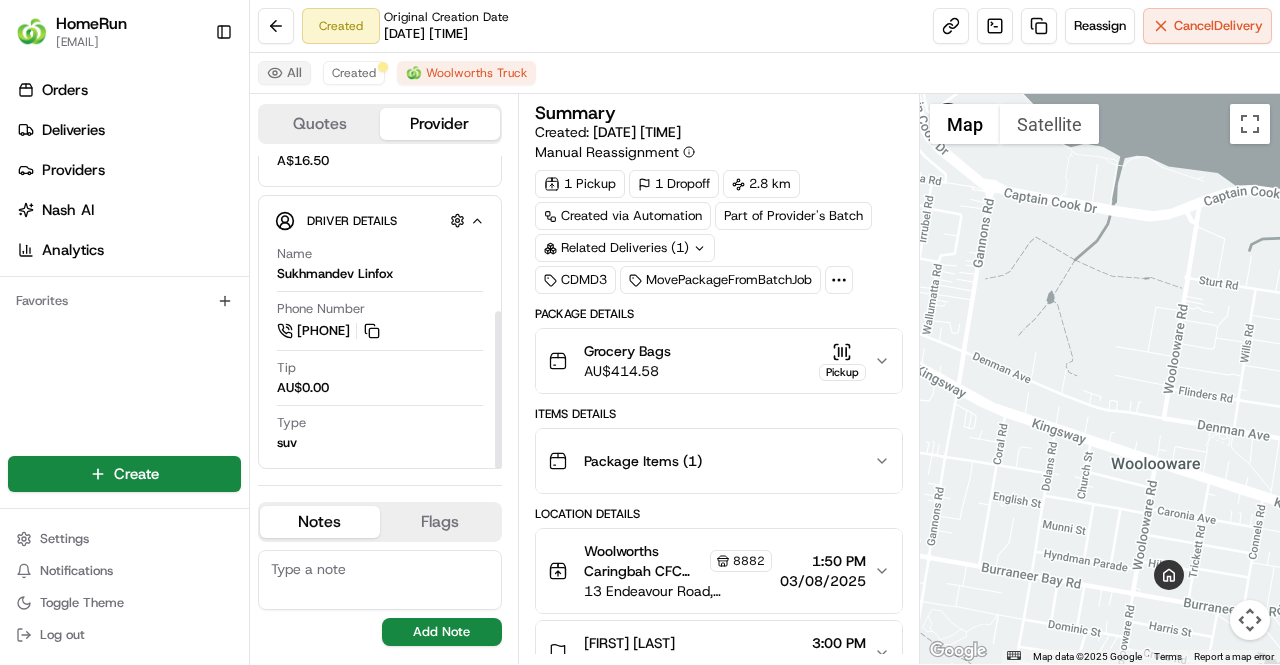 click on "All" at bounding box center [284, 73] 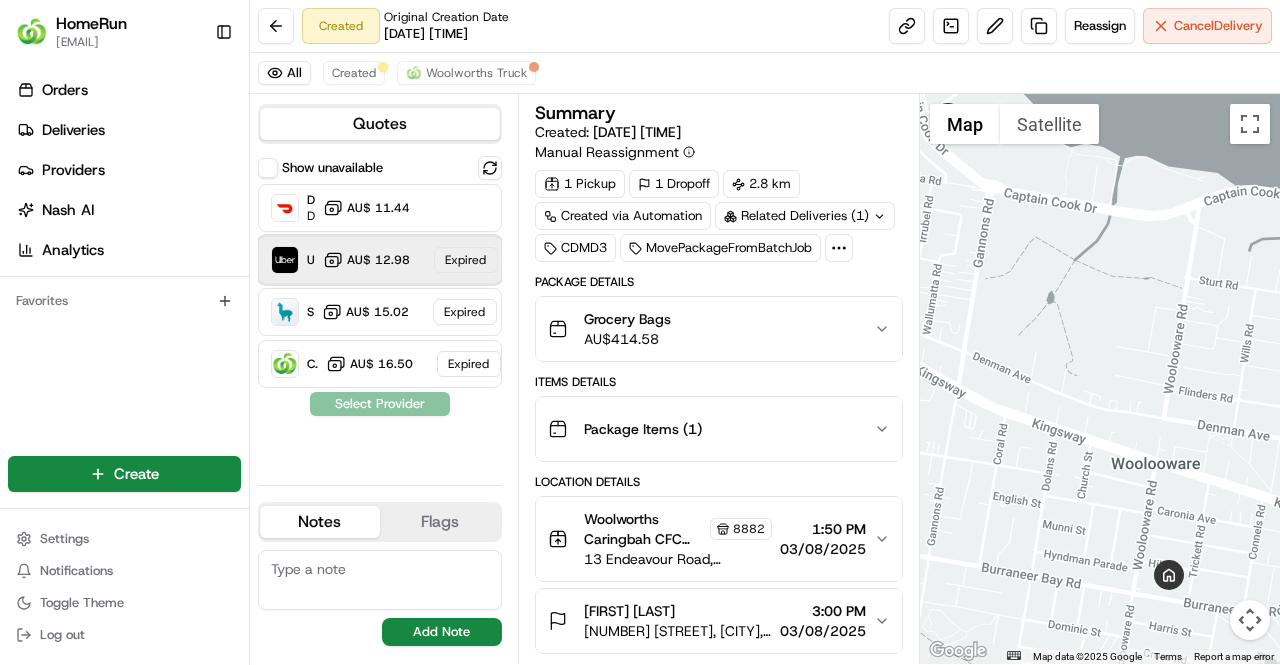 click on "Uber AU$   12.98 Expired" at bounding box center (380, 260) 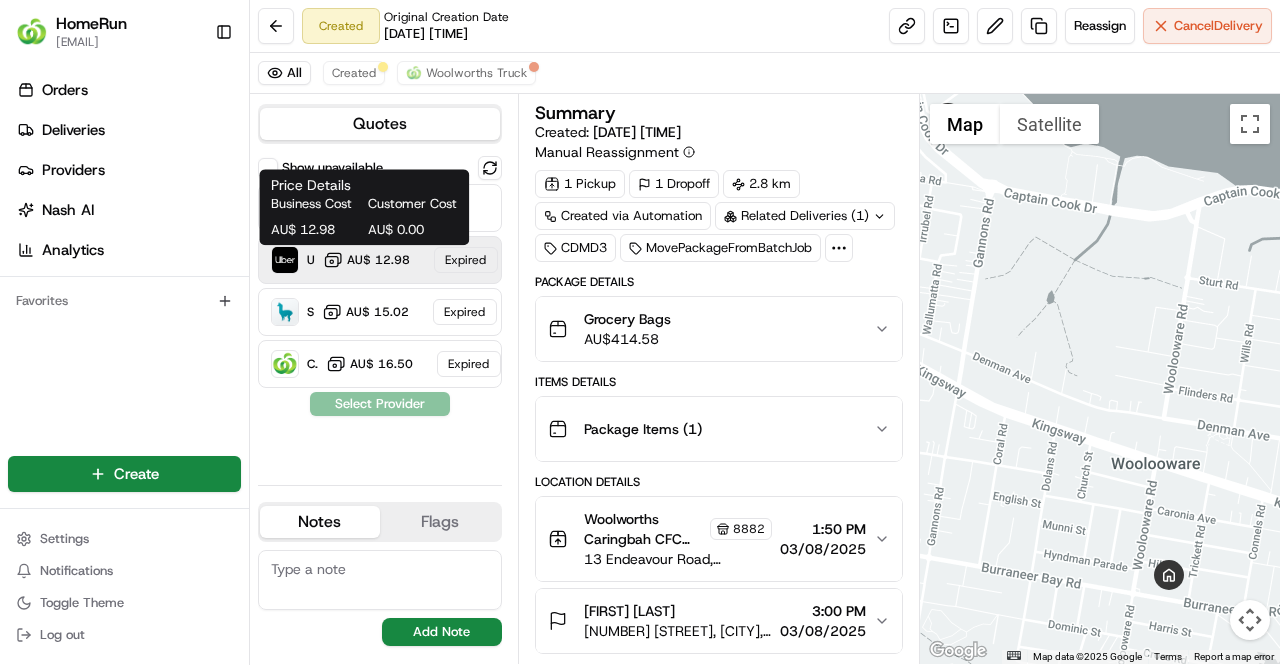 click on "AU$   12.98" at bounding box center [378, 260] 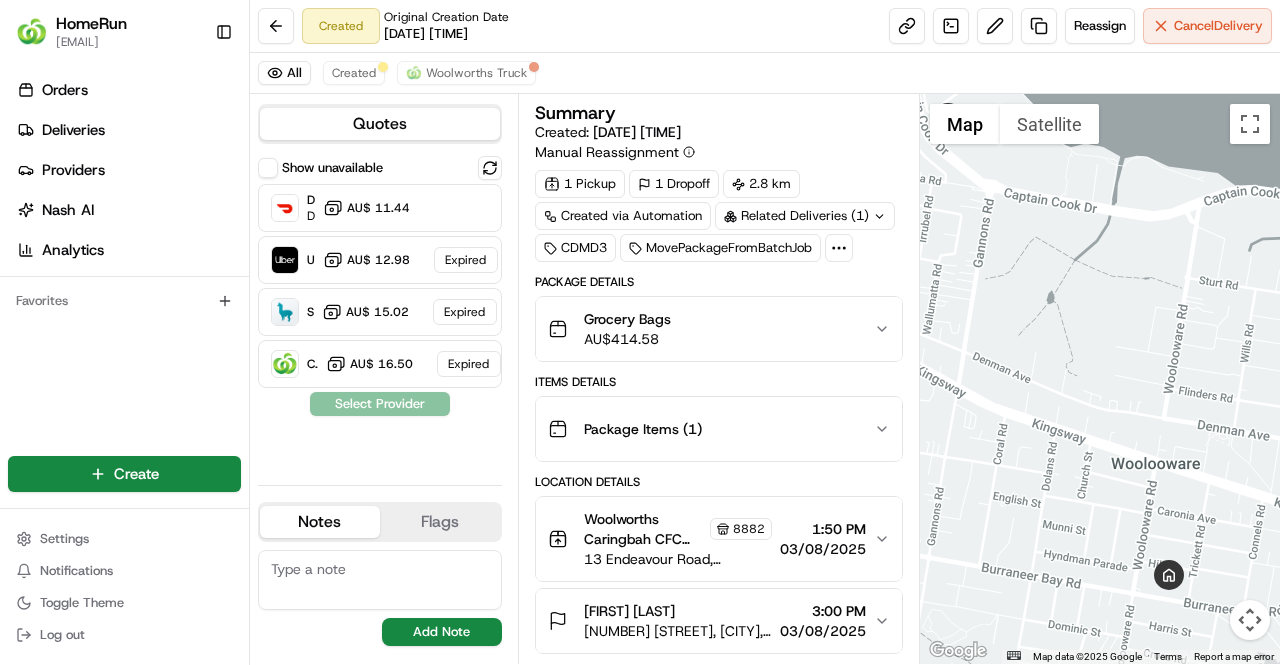 click on "Show unavailable" at bounding box center [268, 168] 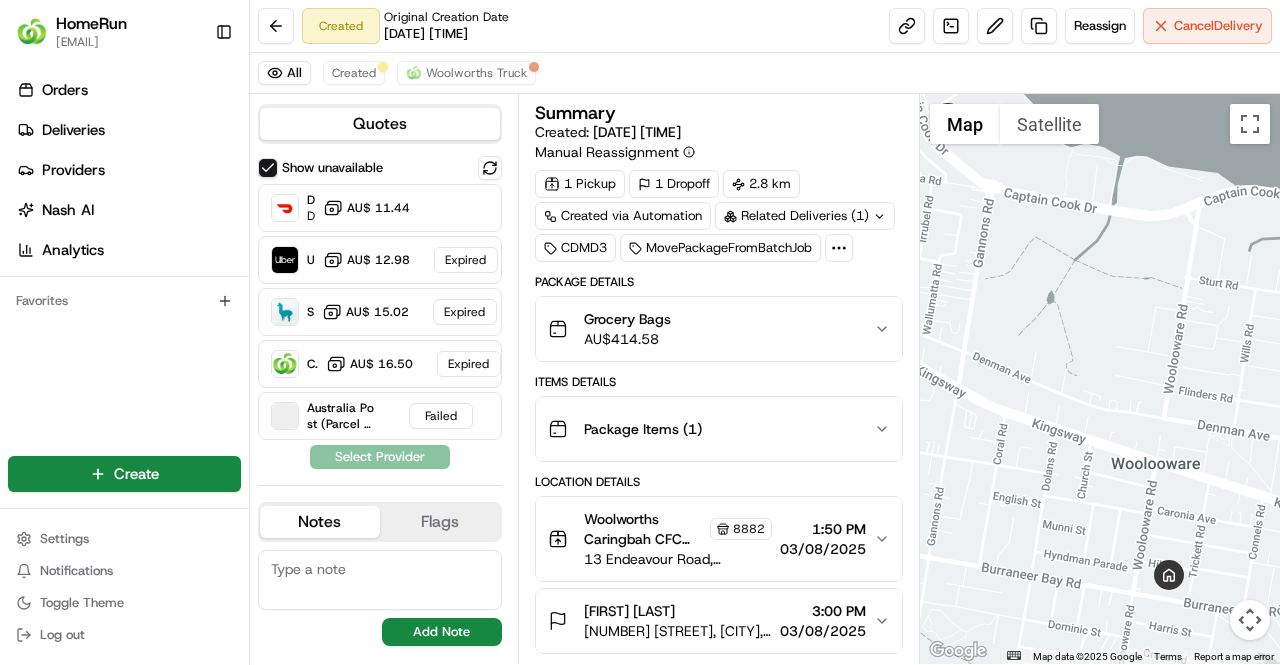 click on "Show unavailable" at bounding box center [268, 168] 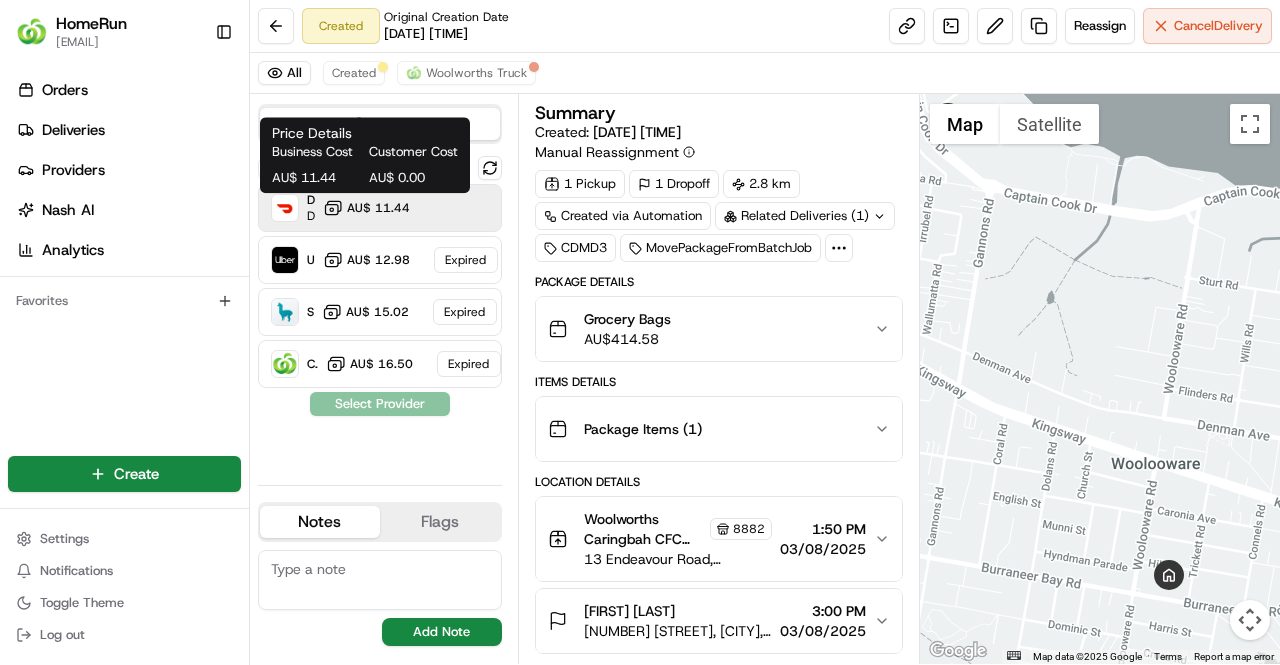 click on "AU$   11.44" at bounding box center [378, 208] 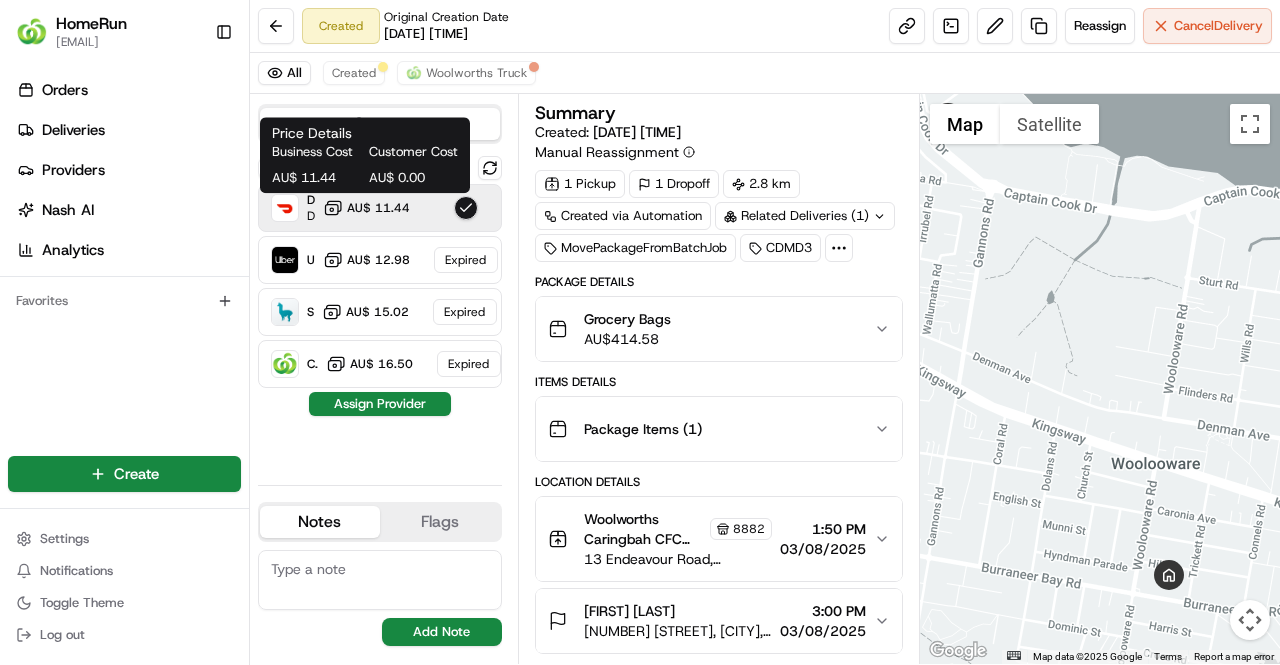 click on "Show unavailable DoorDash Dropoff ETA   AU$   11.44 Uber AU$   12.98 Expired Sherpa AU$   15.02 Expired Caringbah 60min SVPOC AU$   16.50 Expired Assign Provider" at bounding box center [380, 312] 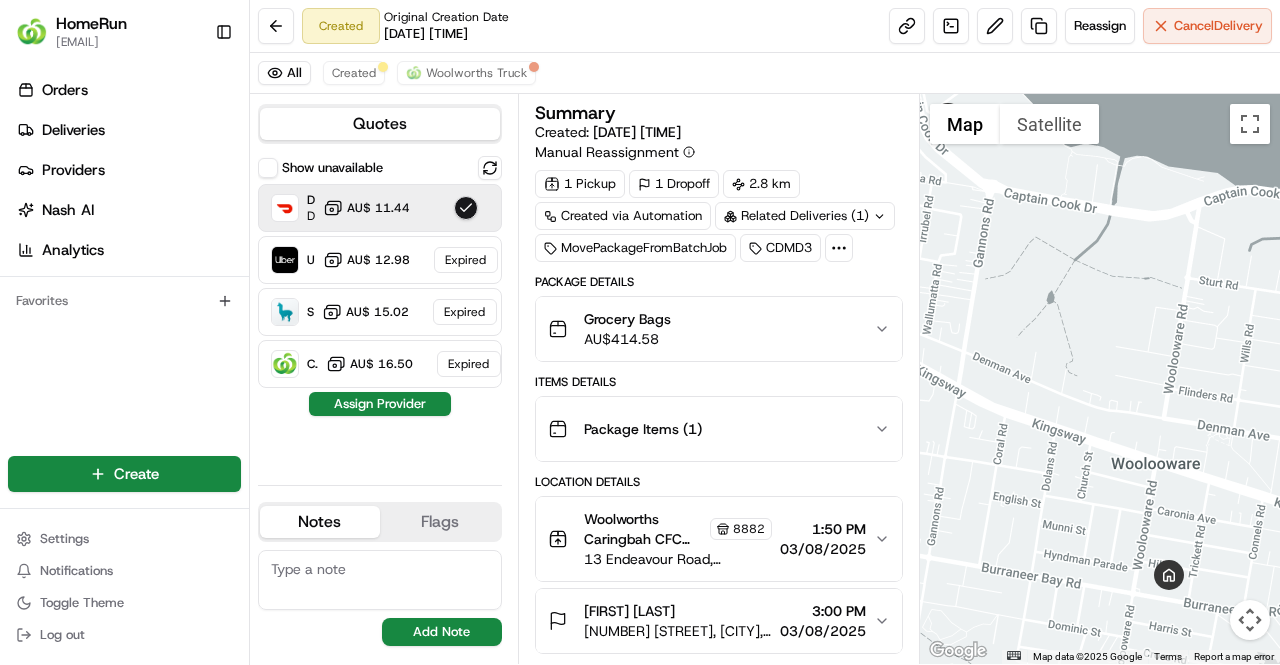 click on "Items Details" at bounding box center (719, 382) 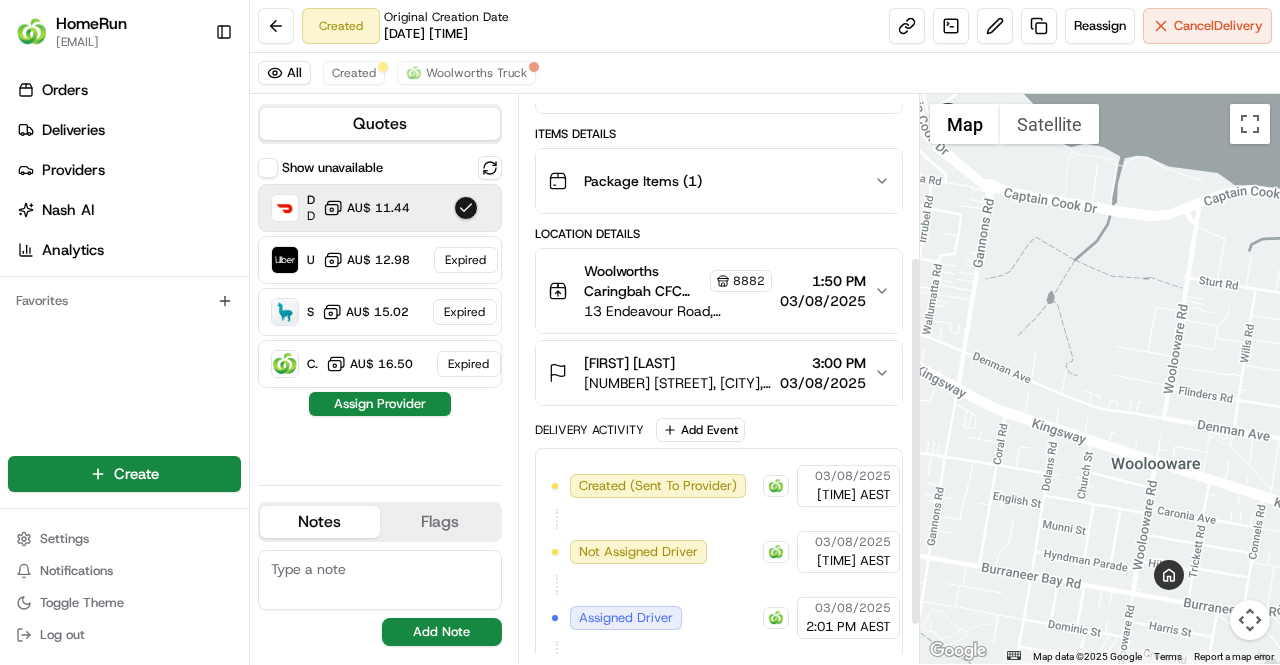 scroll, scrollTop: 307, scrollLeft: 0, axis: vertical 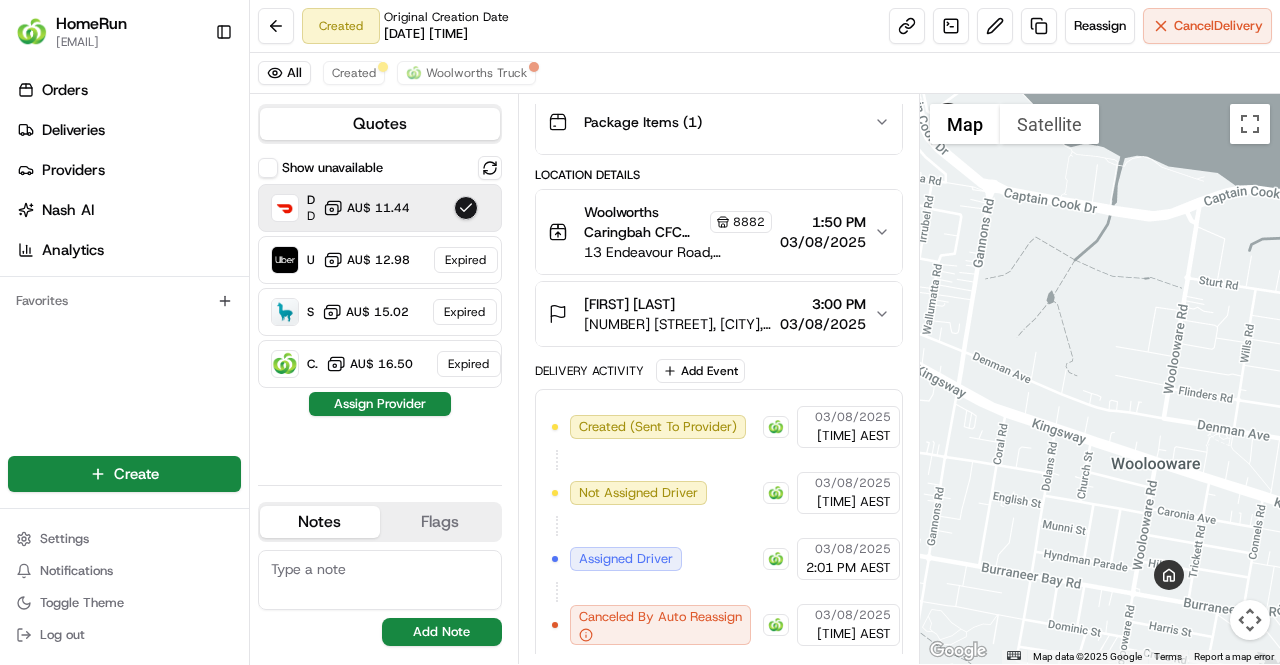 click on "Delivery Activity Add Event" at bounding box center [719, 371] 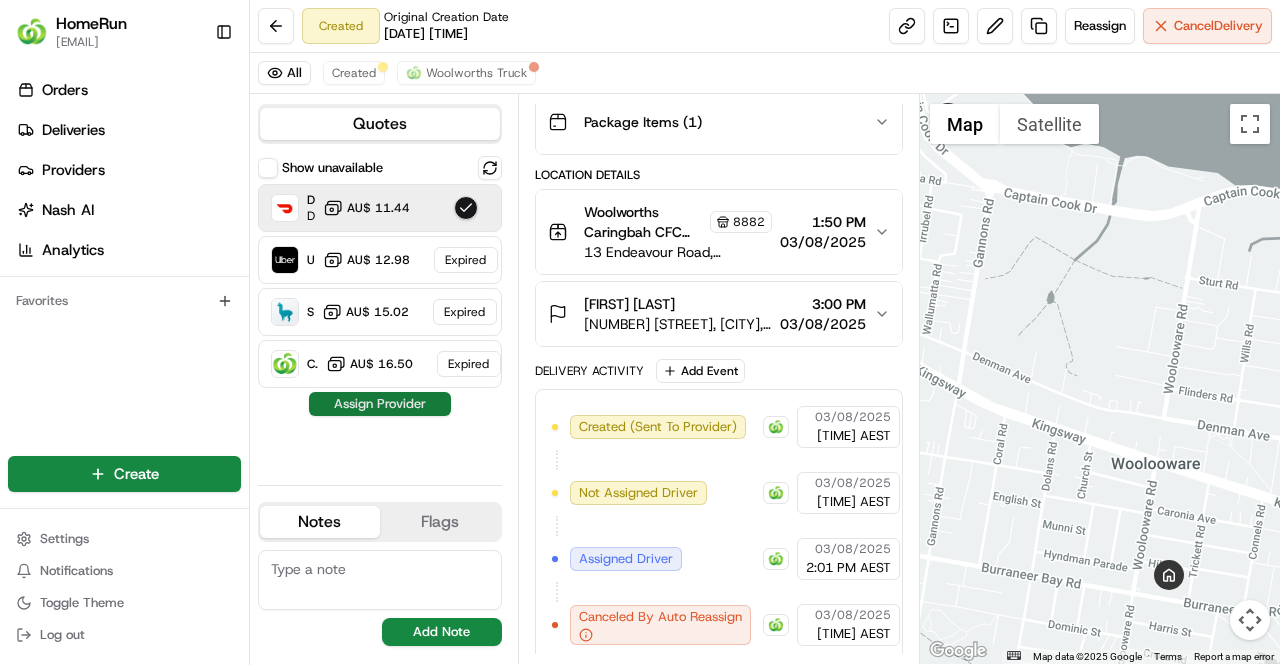 click on "Assign Provider" at bounding box center [380, 404] 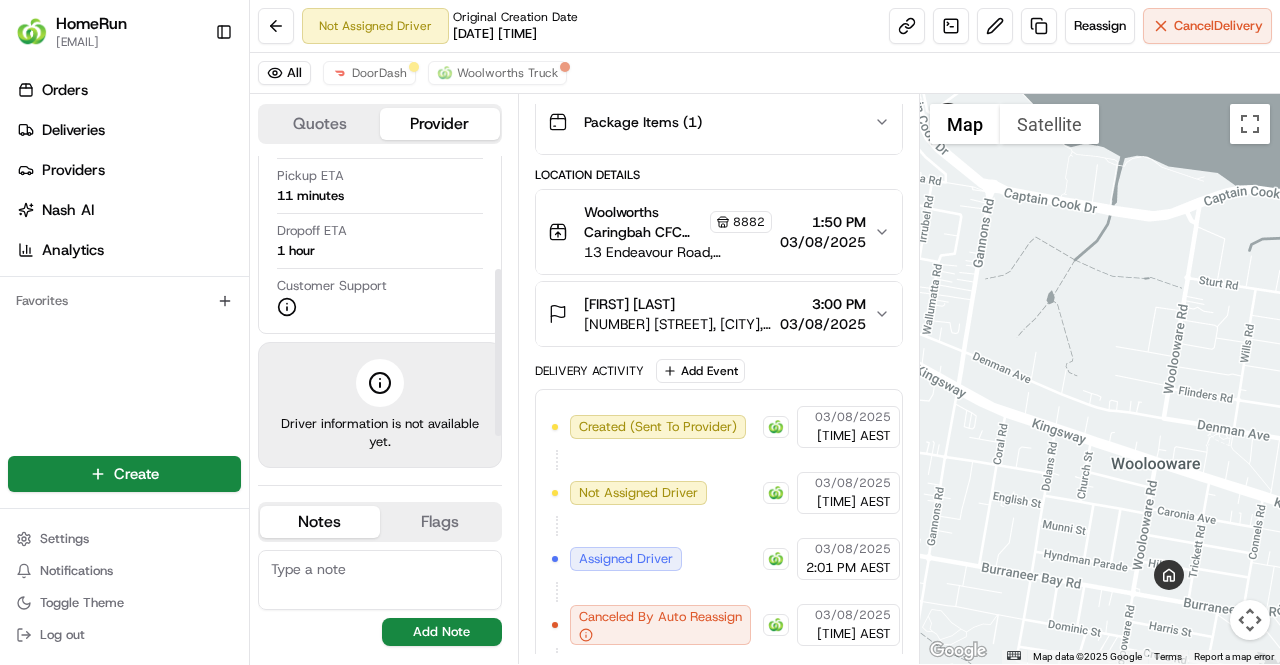scroll, scrollTop: 0, scrollLeft: 0, axis: both 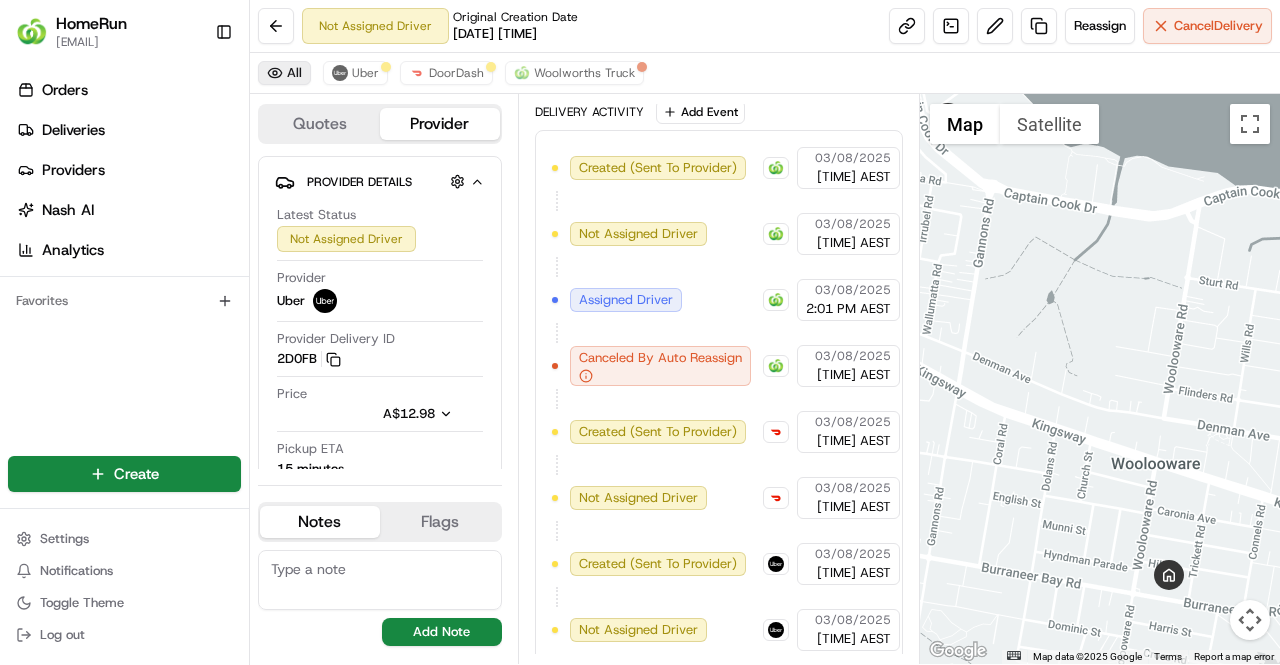 click on "All" at bounding box center (284, 73) 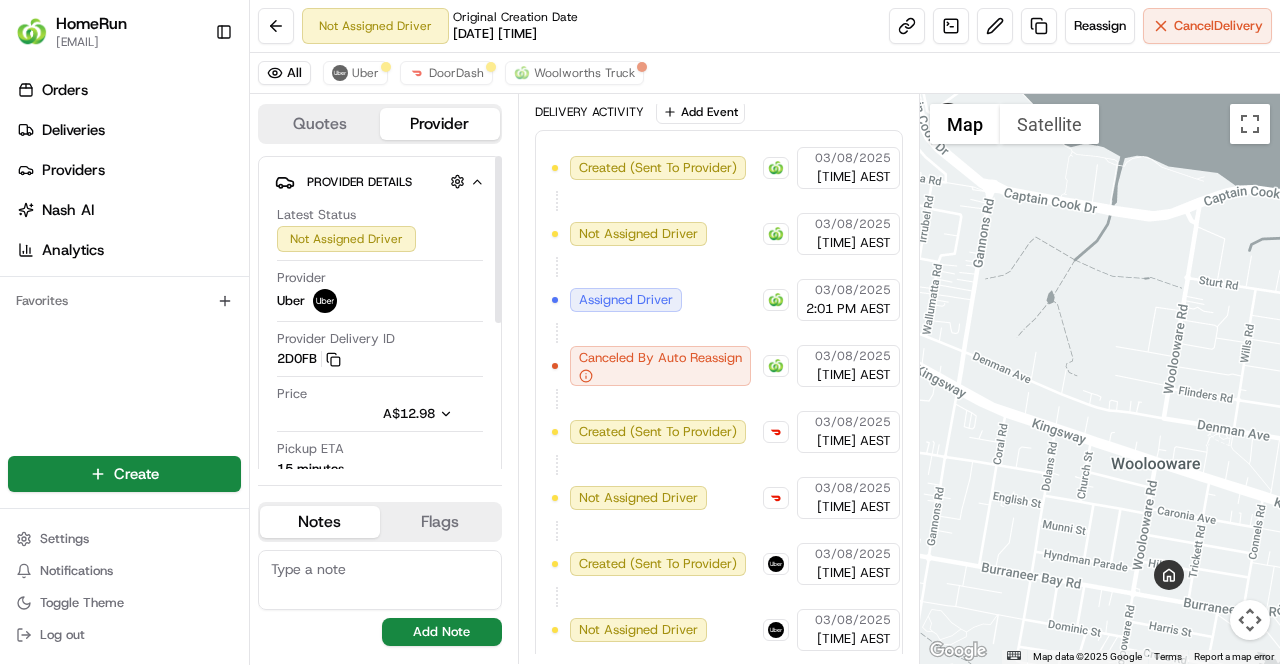 scroll, scrollTop: 568, scrollLeft: 0, axis: vertical 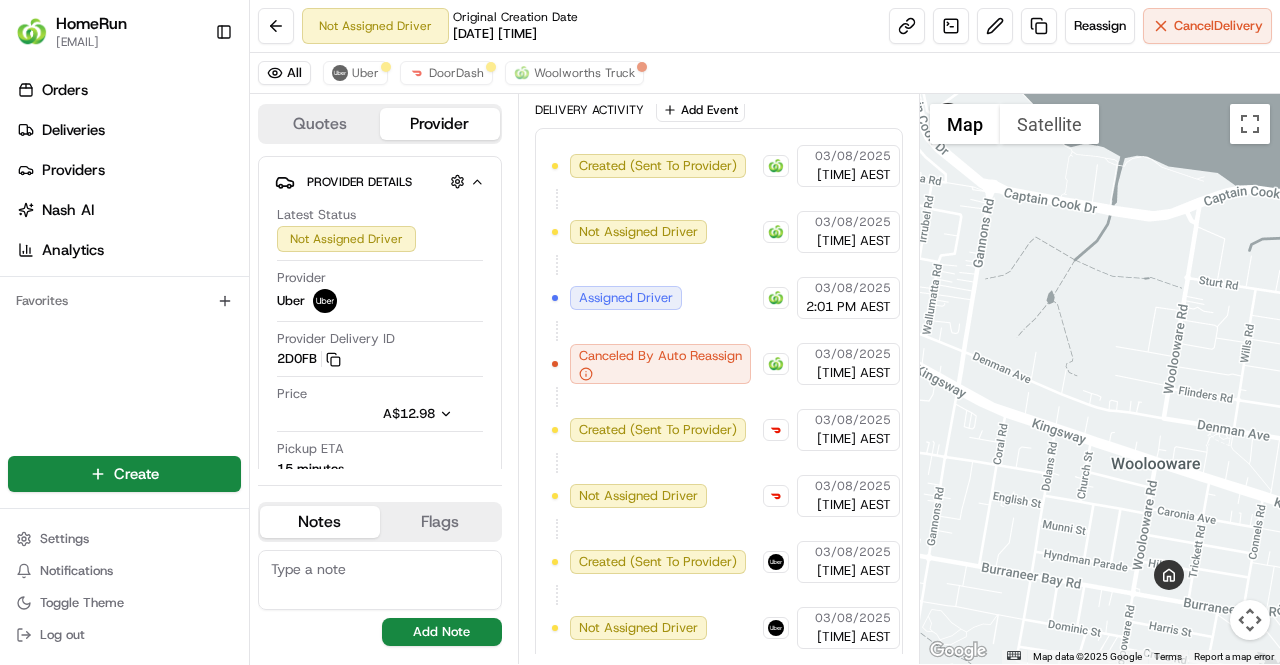 click on "Created (Sent To Provider) Woolworths Truck 03/08/2025 1:08 PM AEST Not Assigned Driver Woolworths Truck 03/08/2025 1:08 PM AEST Assigned Driver Woolworths Truck 03/08/2025 2:01 PM AEST Canceled By Auto Reassign Woolworths Truck 03/08/2025 2:17 PM AEST Created (Sent To Provider) DoorDash 03/08/2025 6:22 PM AEST Not Assigned Driver DoorDash 03/08/2025 6:22 PM AEST Created (Sent To Provider) Uber 03/08/2025 6:22 PM AEST Not Assigned Driver Uber 03/08/2025 6:22 PM AEST" at bounding box center (719, 397) 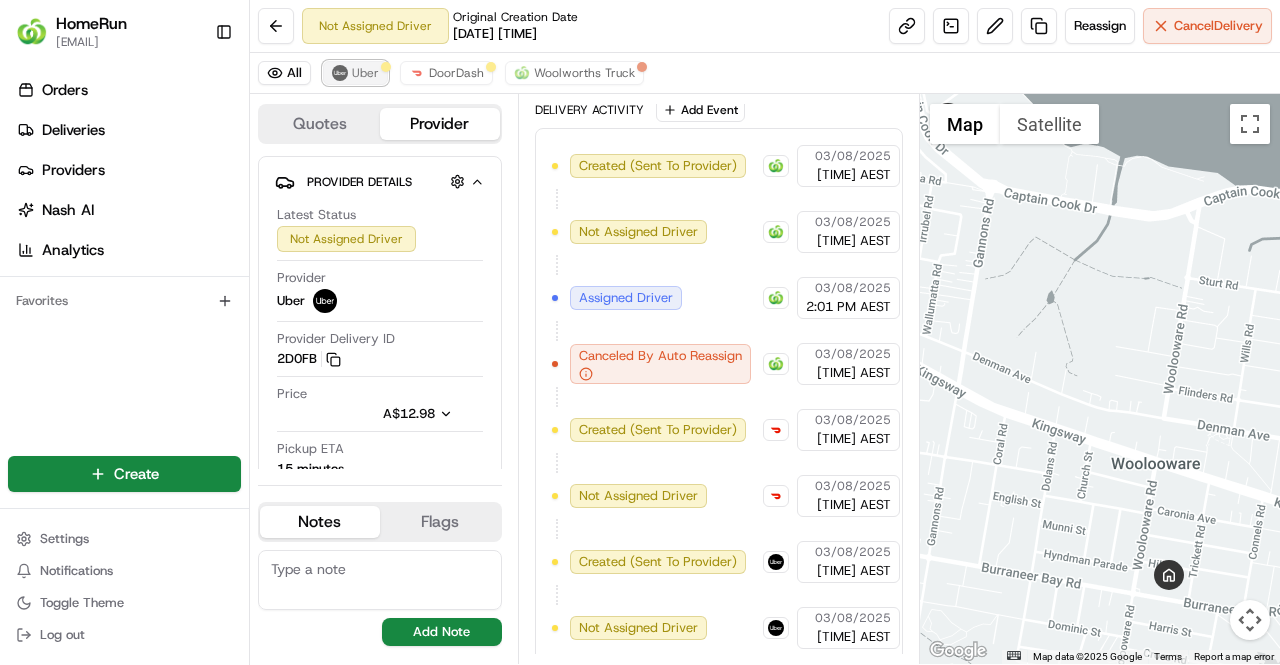 click on "Uber" at bounding box center [365, 73] 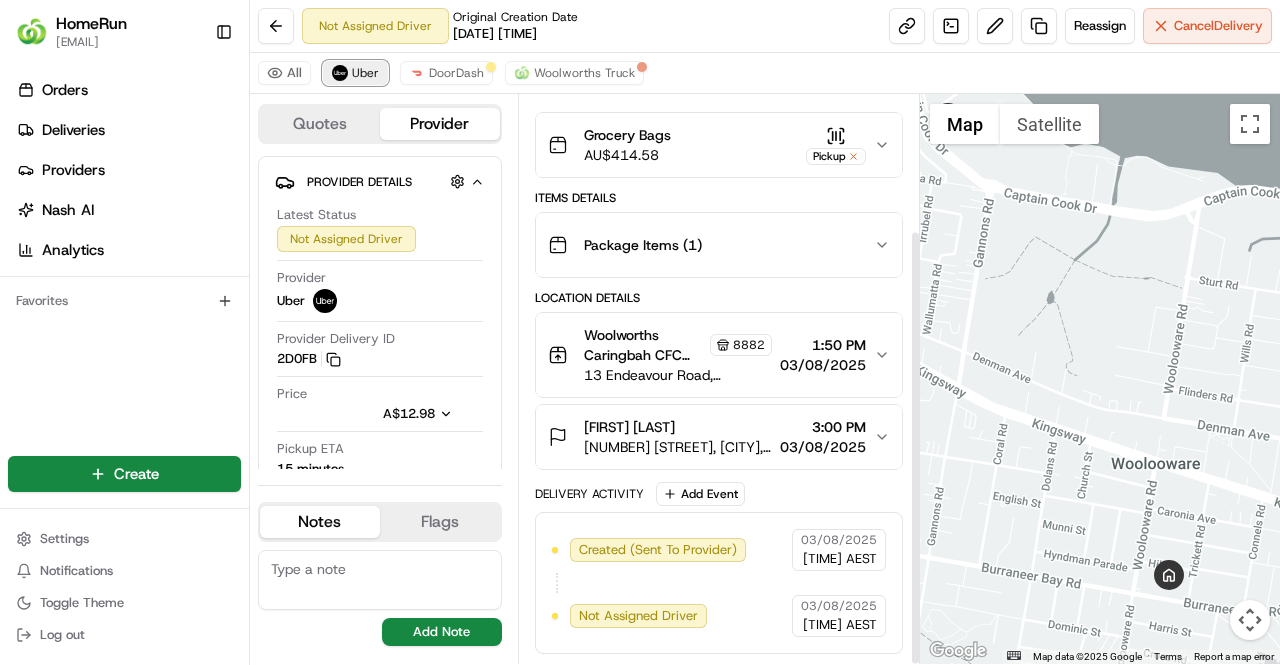 scroll, scrollTop: 176, scrollLeft: 0, axis: vertical 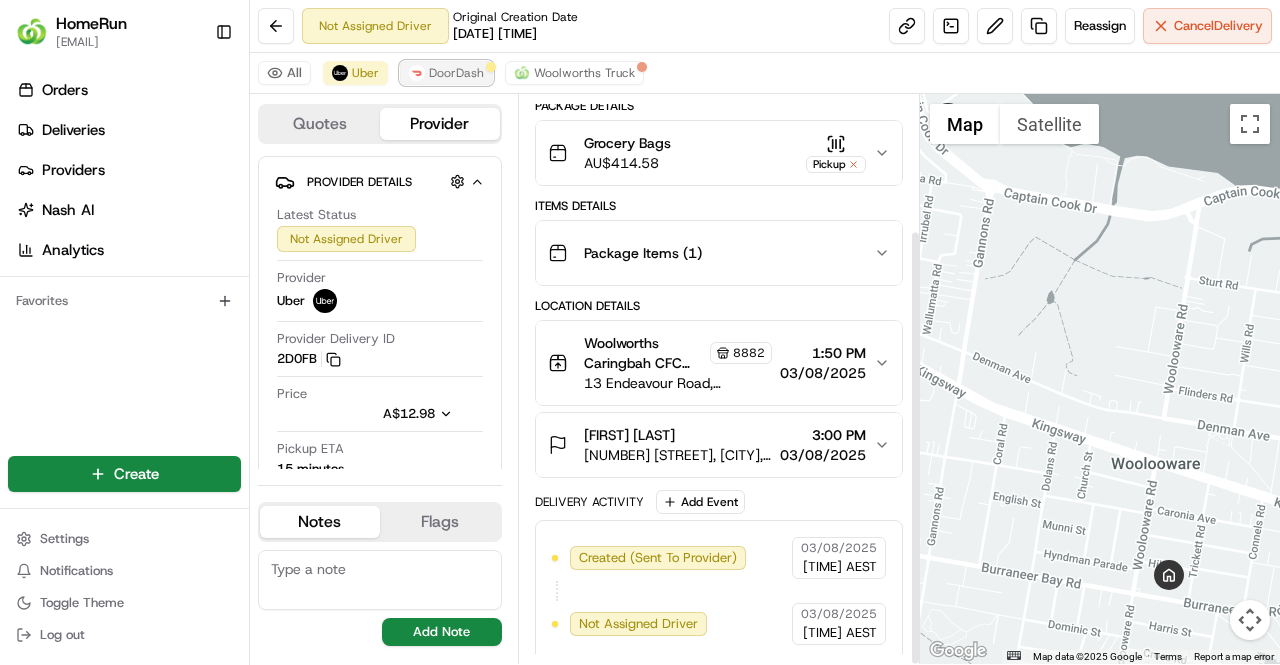 click at bounding box center [417, 73] 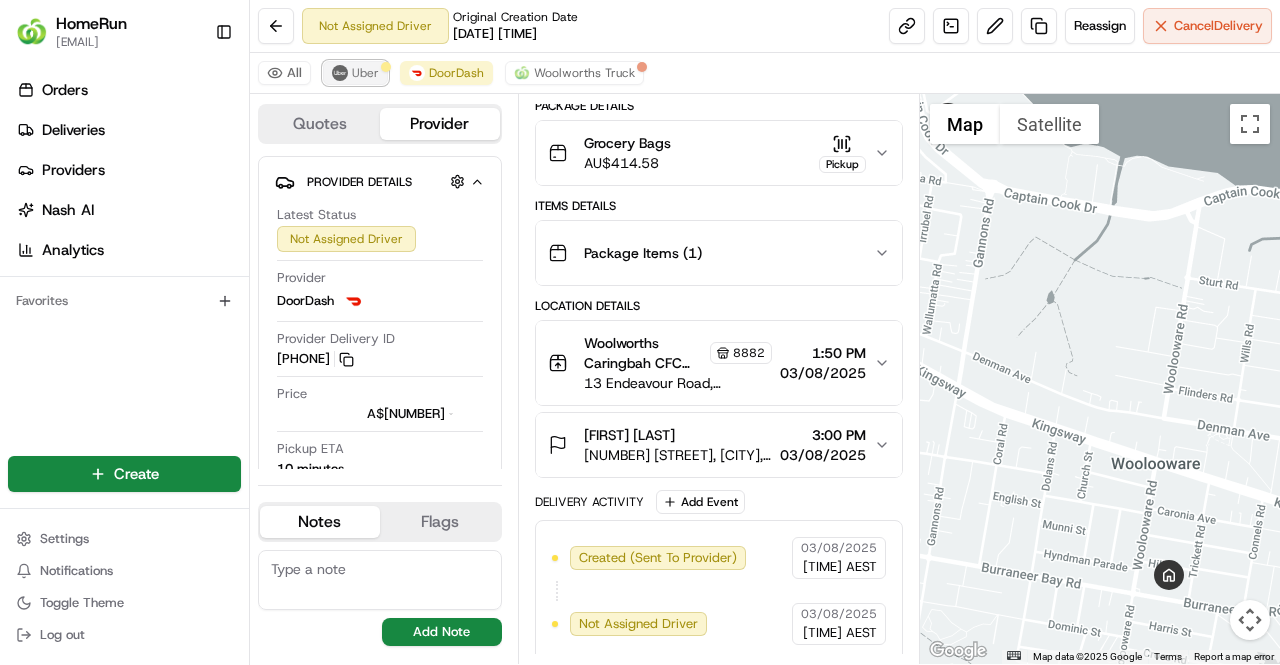 click on "Uber" at bounding box center [355, 73] 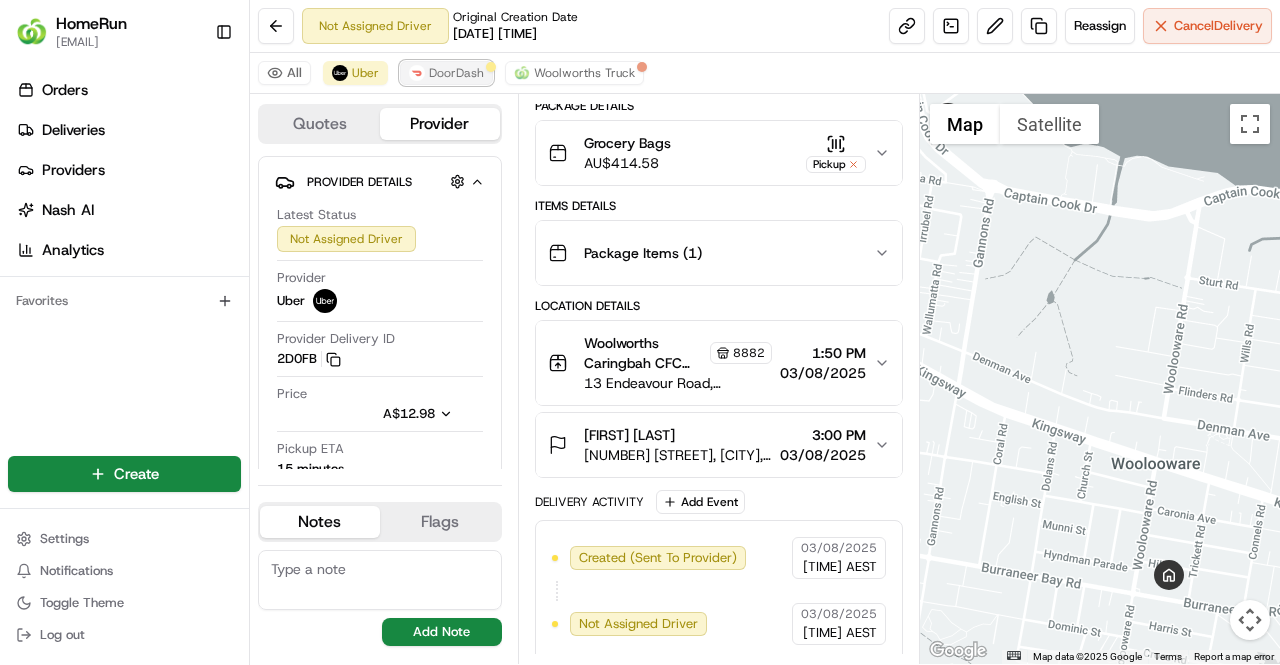 click on "DoorDash" at bounding box center (446, 73) 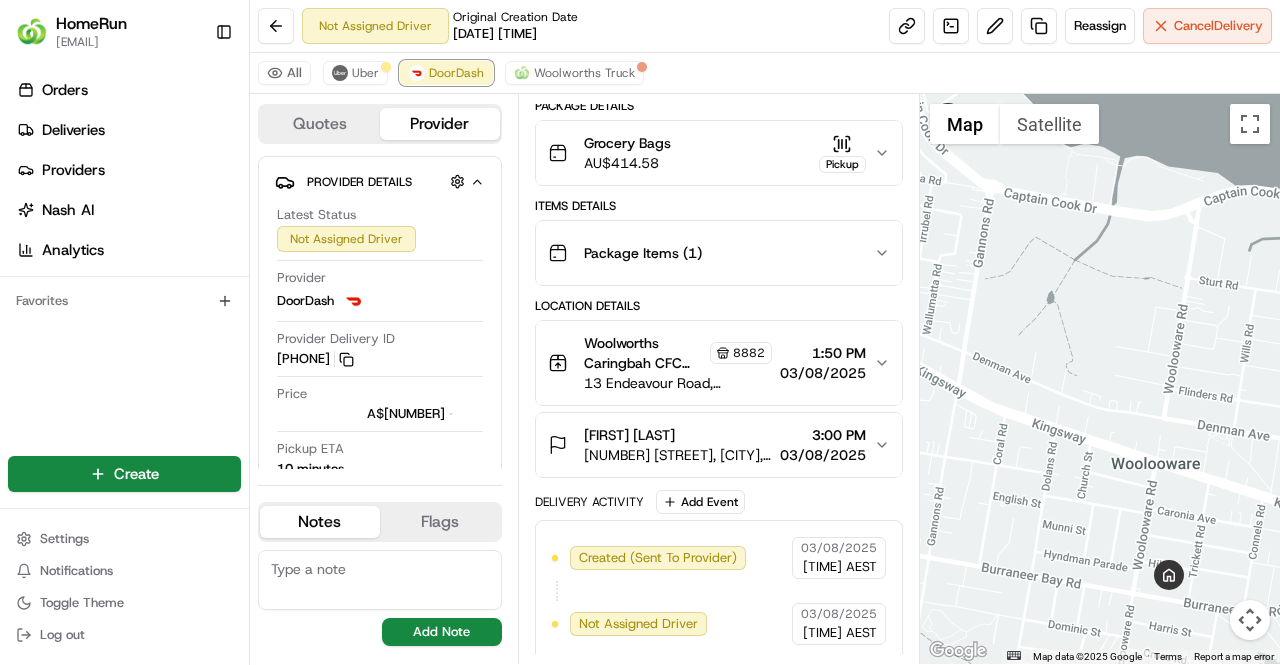 scroll, scrollTop: 0, scrollLeft: 0, axis: both 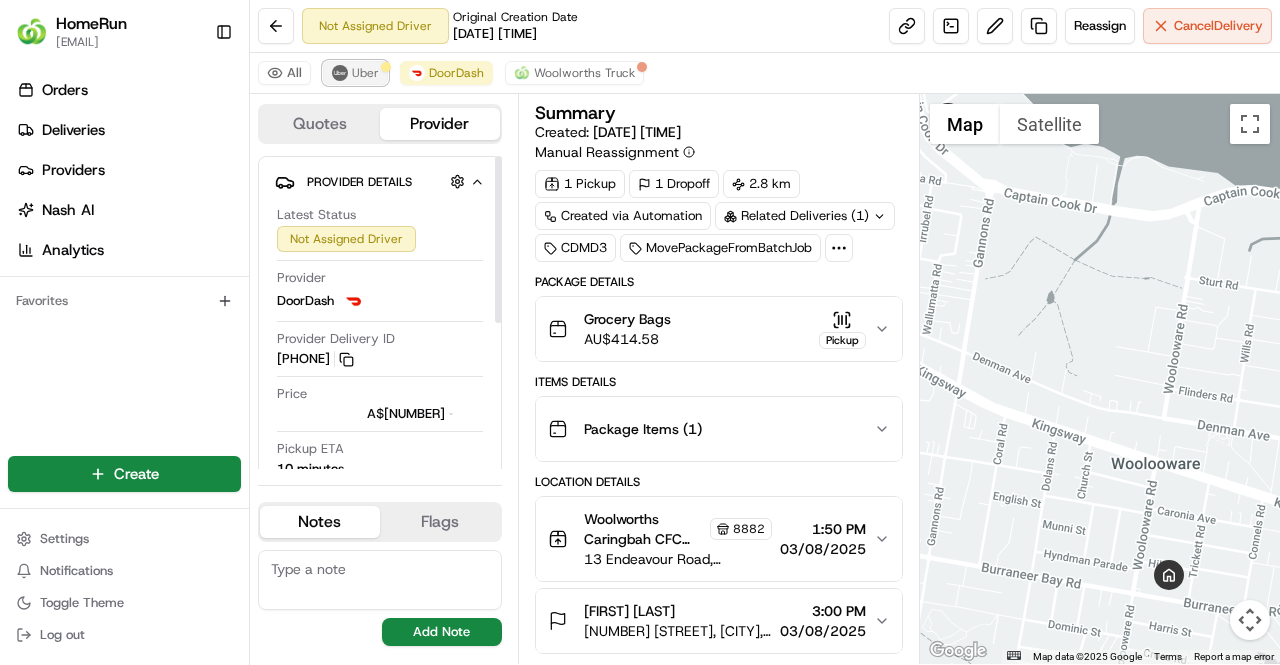 click on "Uber" at bounding box center (365, 73) 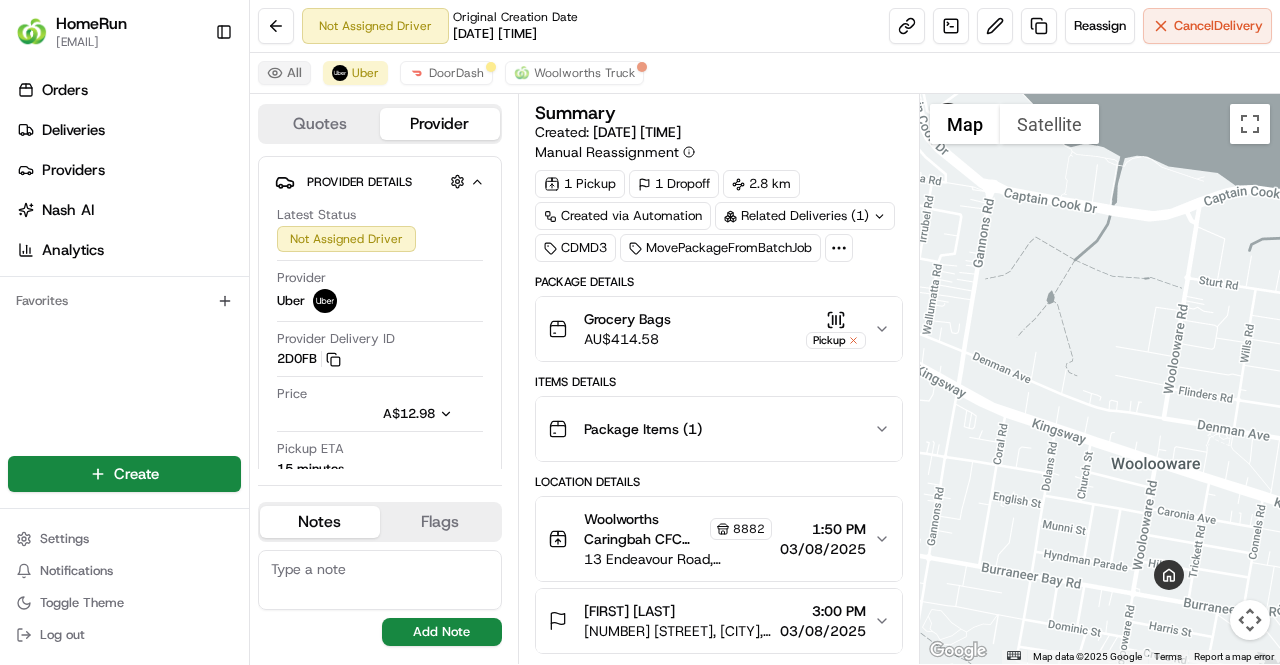 click on "All" at bounding box center (284, 73) 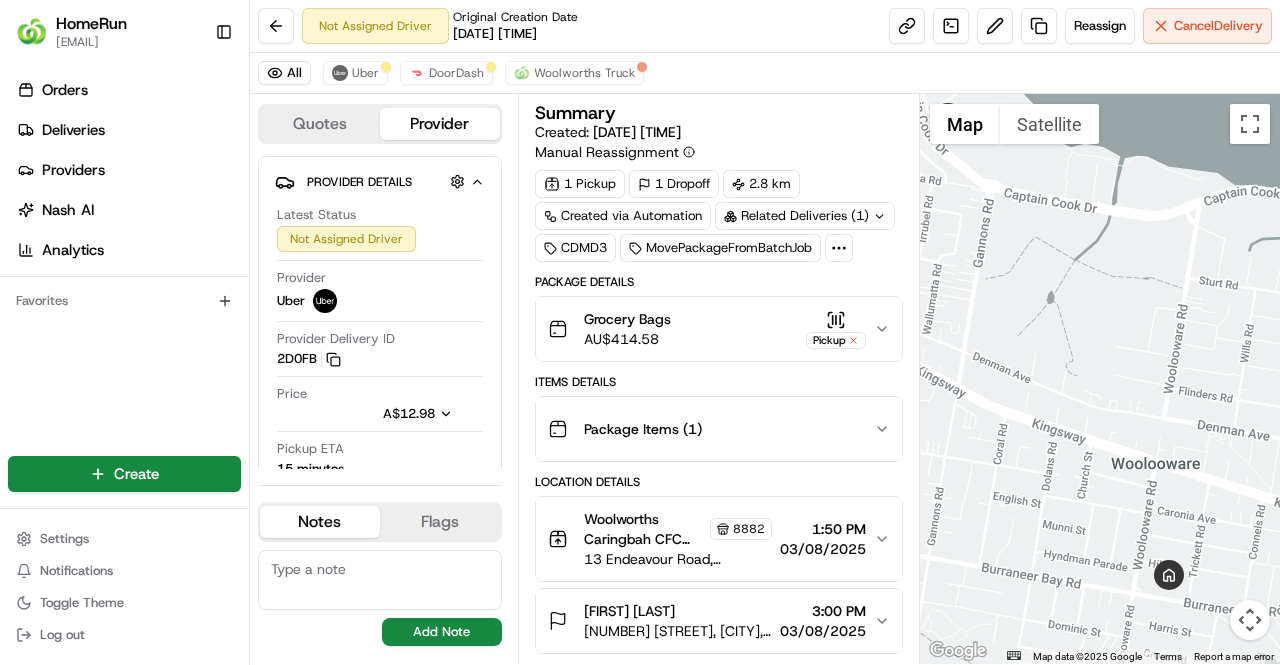 click on "All Uber DoorDash Woolworths Truck" at bounding box center [765, 73] 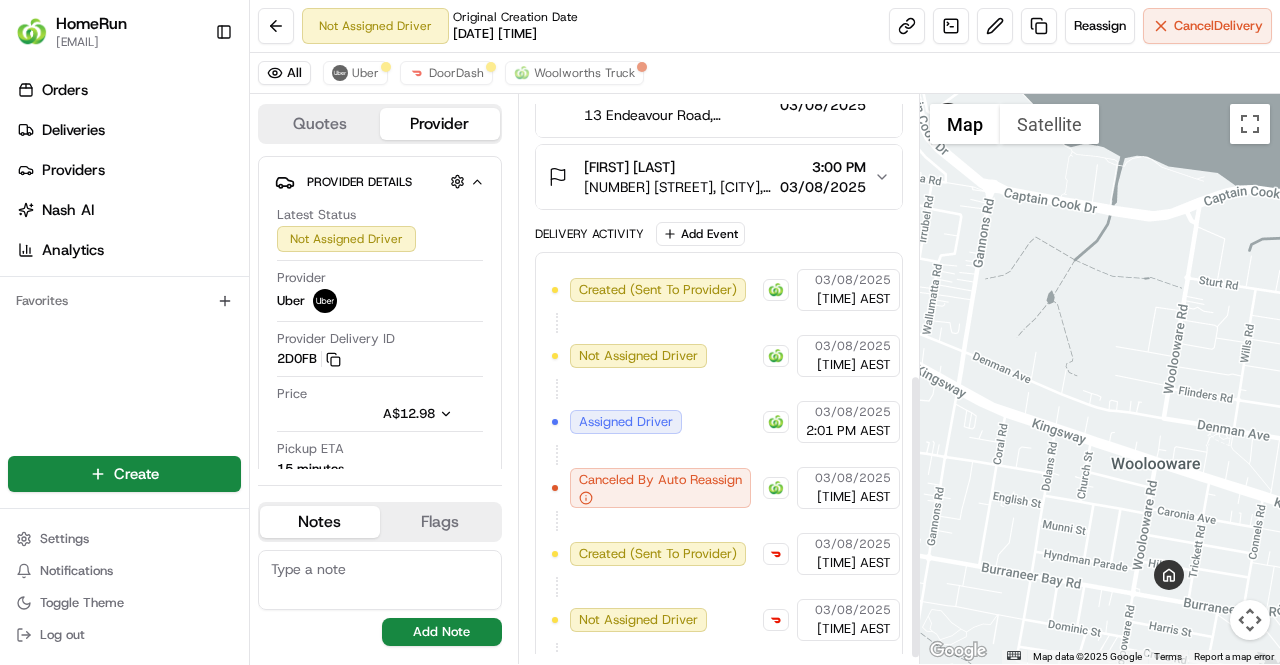 scroll, scrollTop: 568, scrollLeft: 0, axis: vertical 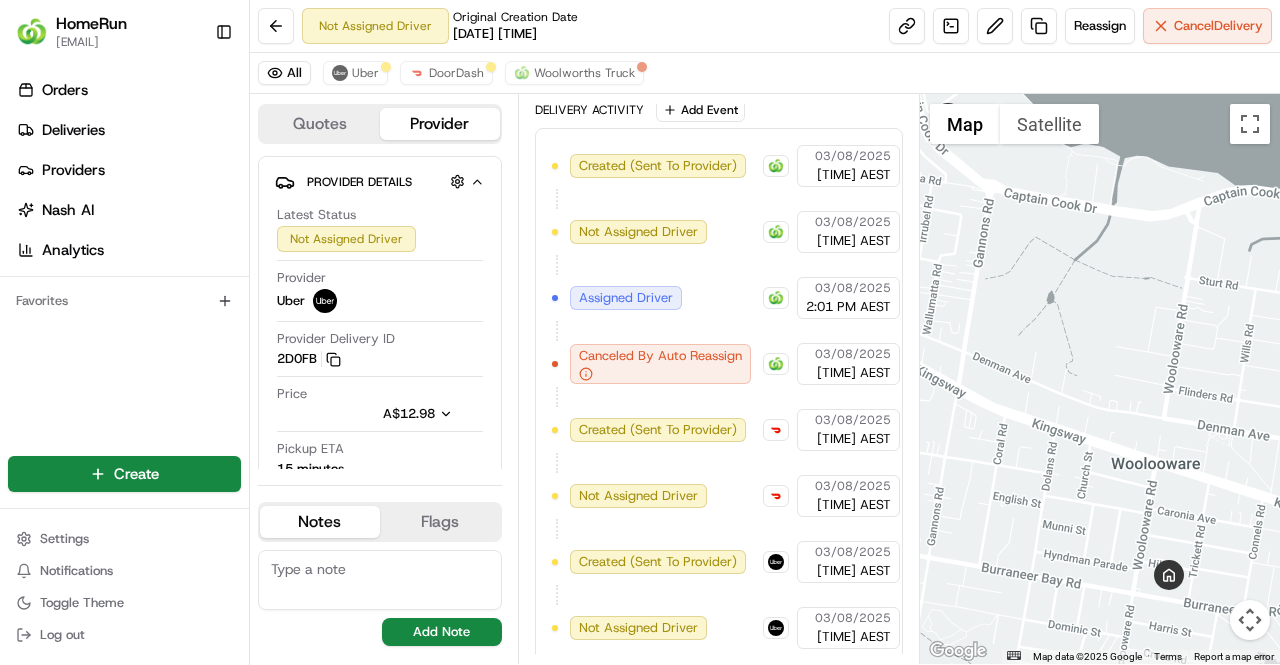 click on "Created (Sent To Provider) Woolworths Truck 03/08/2025 1:08 PM AEST Not Assigned Driver Woolworths Truck 03/08/2025 1:08 PM AEST Assigned Driver Woolworths Truck 03/08/2025 2:01 PM AEST Canceled By Auto Reassign Woolworths Truck 03/08/2025 2:17 PM AEST Created (Sent To Provider) DoorDash 03/08/2025 6:22 PM AEST Not Assigned Driver DoorDash 03/08/2025 6:22 PM AEST Created (Sent To Provider) Uber 03/08/2025 6:22 PM AEST Not Assigned Driver Uber 03/08/2025 6:22 PM AEST" at bounding box center (719, 397) 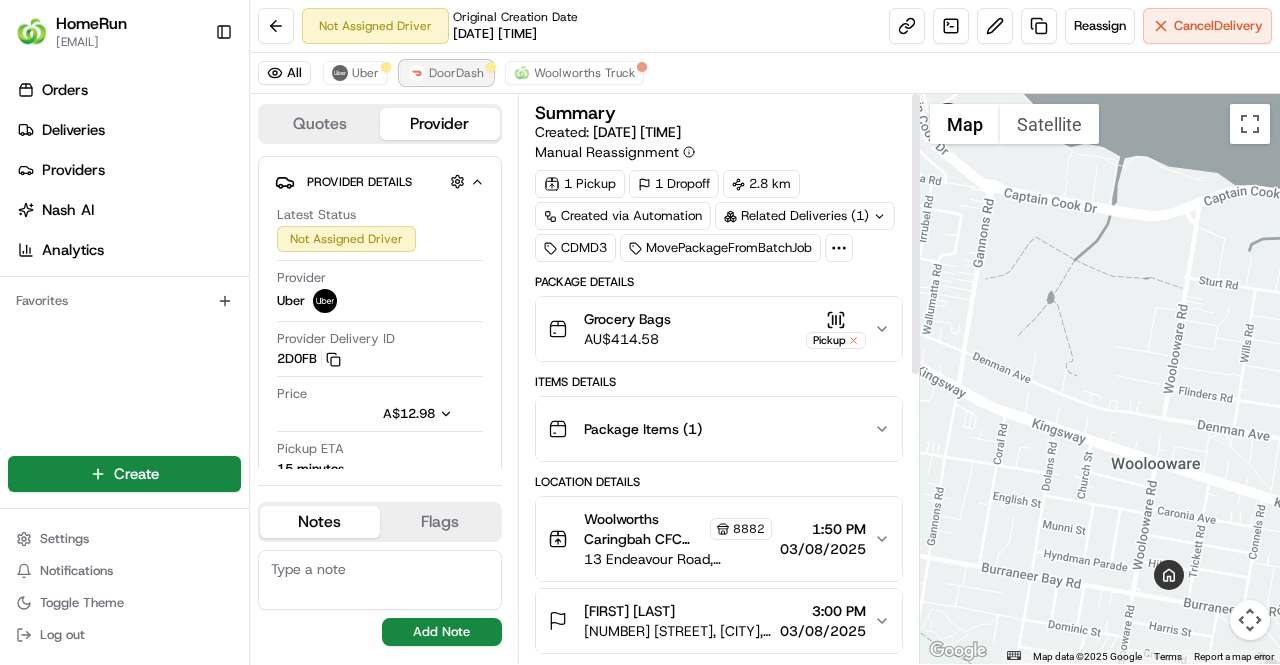 click on "DoorDash" at bounding box center [446, 73] 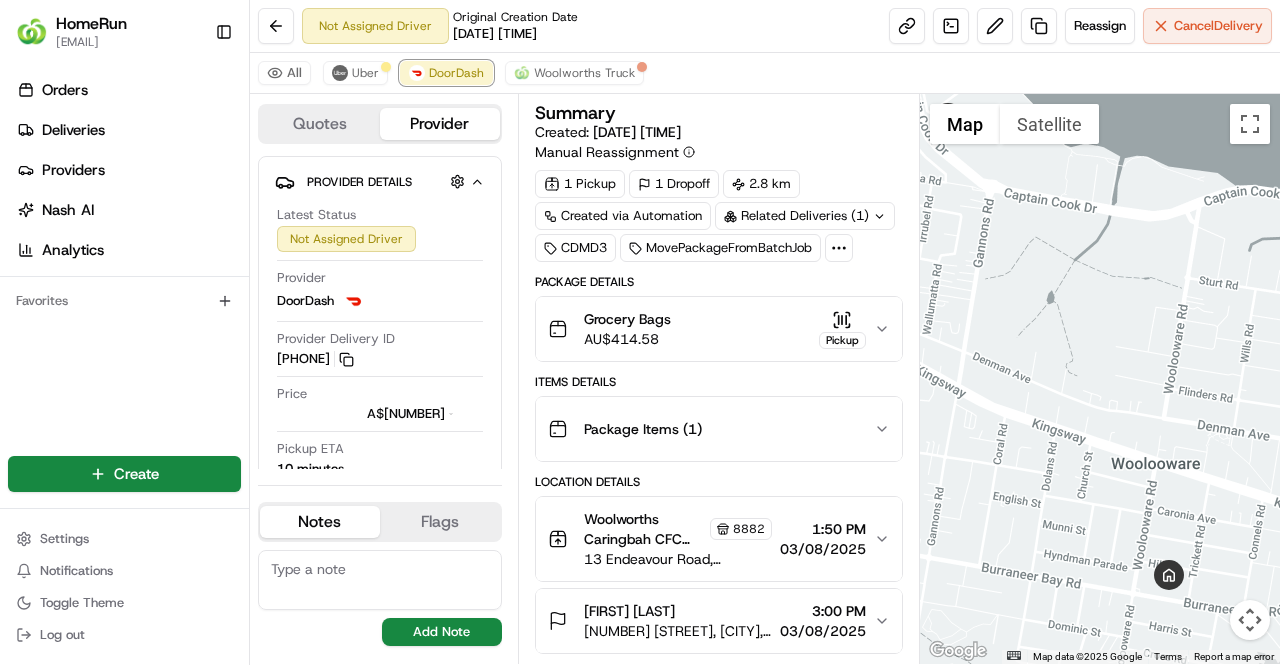 scroll, scrollTop: 176, scrollLeft: 0, axis: vertical 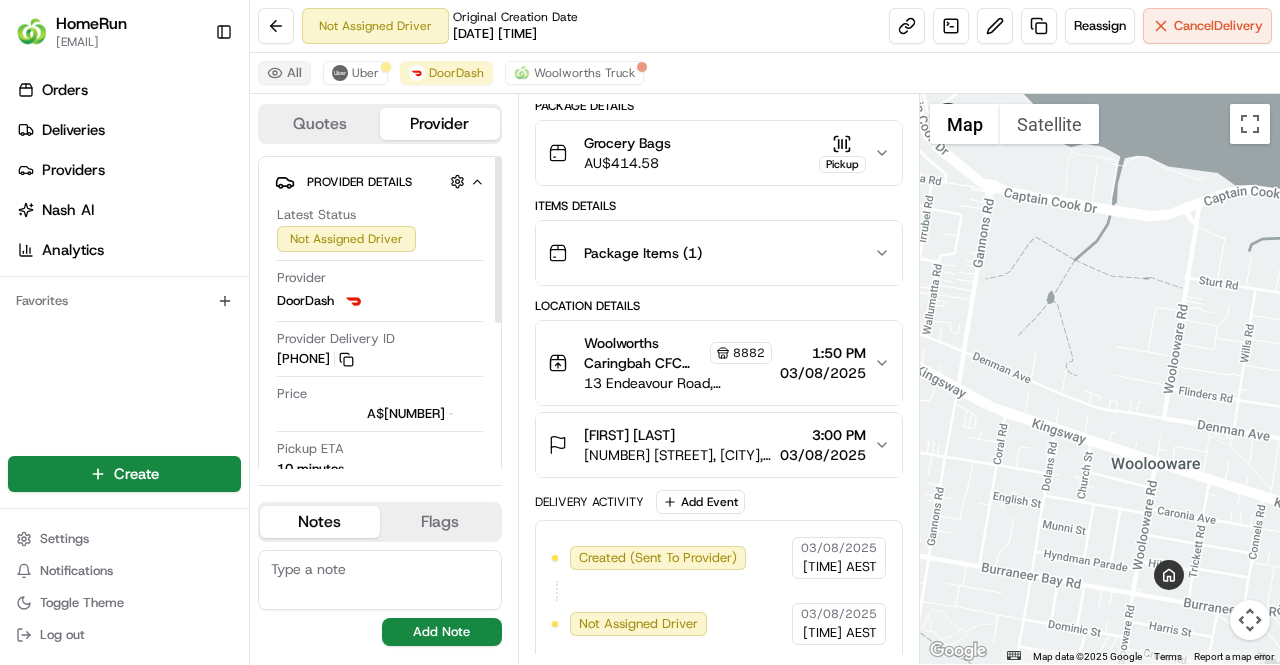 click on "All" at bounding box center (284, 73) 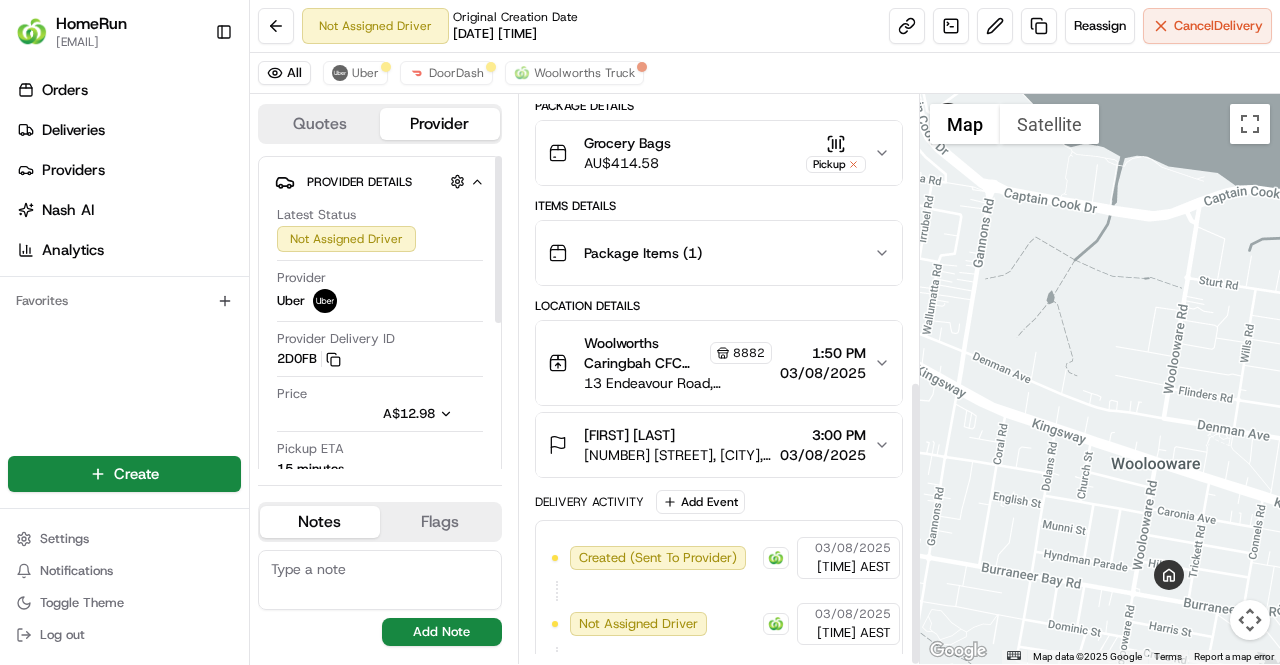 scroll, scrollTop: 568, scrollLeft: 0, axis: vertical 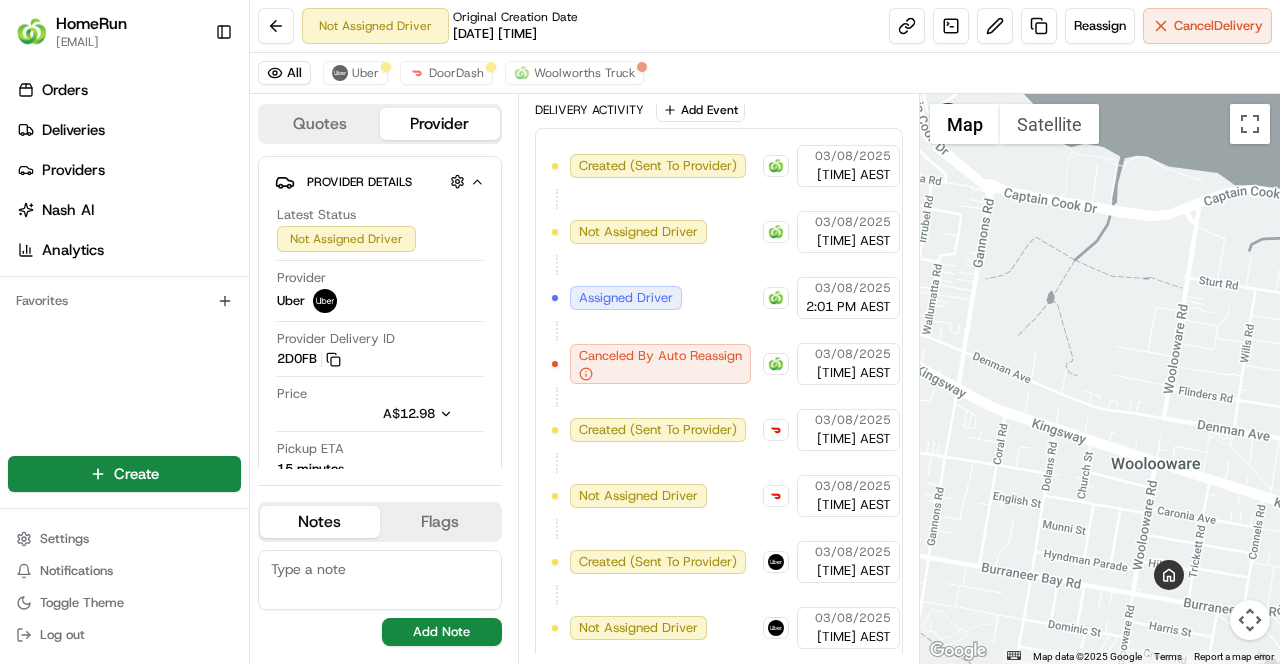 click on "Created (Sent To Provider) Woolworths Truck 03/08/2025 1:08 PM AEST Not Assigned Driver Woolworths Truck 03/08/2025 1:08 PM AEST Assigned Driver Woolworths Truck 03/08/2025 2:01 PM AEST Canceled By Auto Reassign Woolworths Truck 03/08/2025 2:17 PM AEST Created (Sent To Provider) DoorDash 03/08/2025 6:22 PM AEST Not Assigned Driver DoorDash 03/08/2025 6:22 PM AEST Created (Sent To Provider) Uber 03/08/2025 6:22 PM AEST Not Assigned Driver Uber 03/08/2025 6:22 PM AEST" at bounding box center (719, 397) 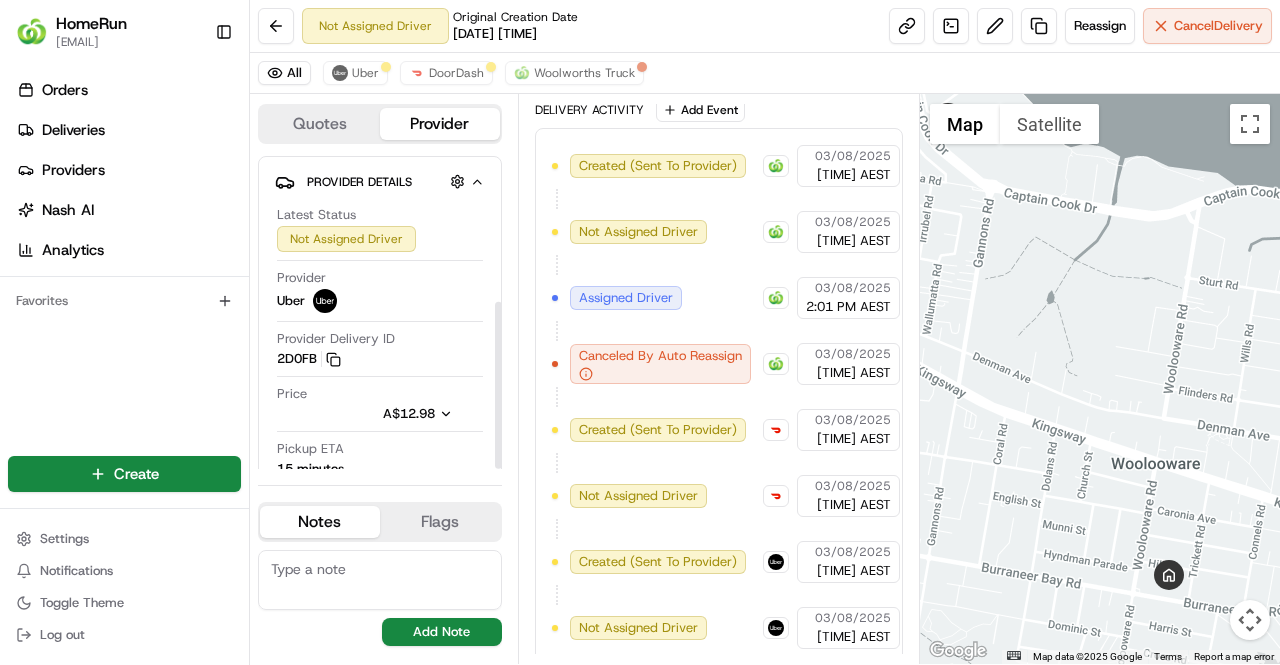 scroll, scrollTop: 273, scrollLeft: 0, axis: vertical 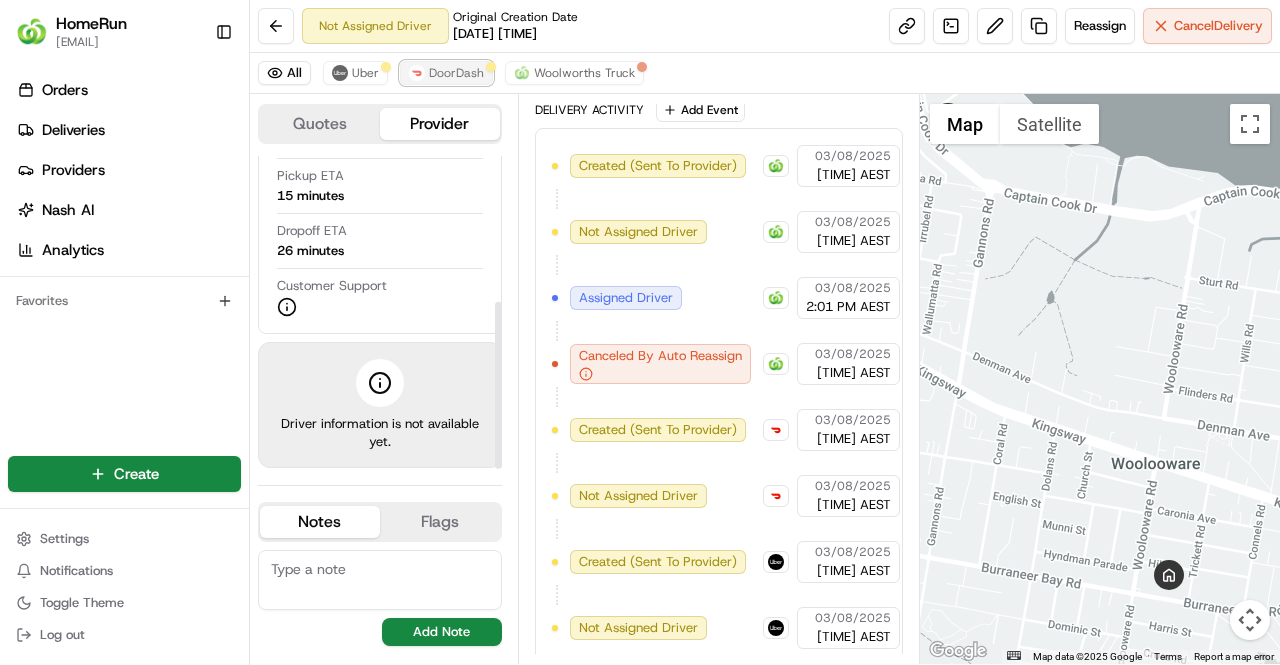 click at bounding box center (417, 73) 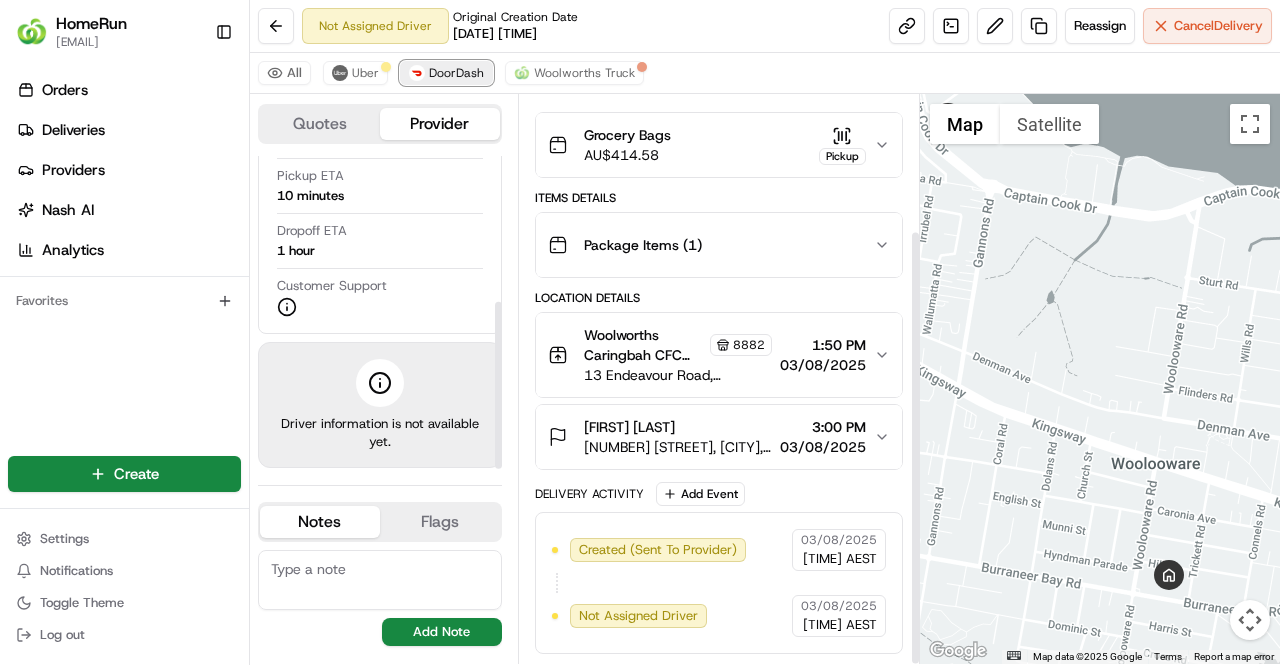scroll, scrollTop: 176, scrollLeft: 0, axis: vertical 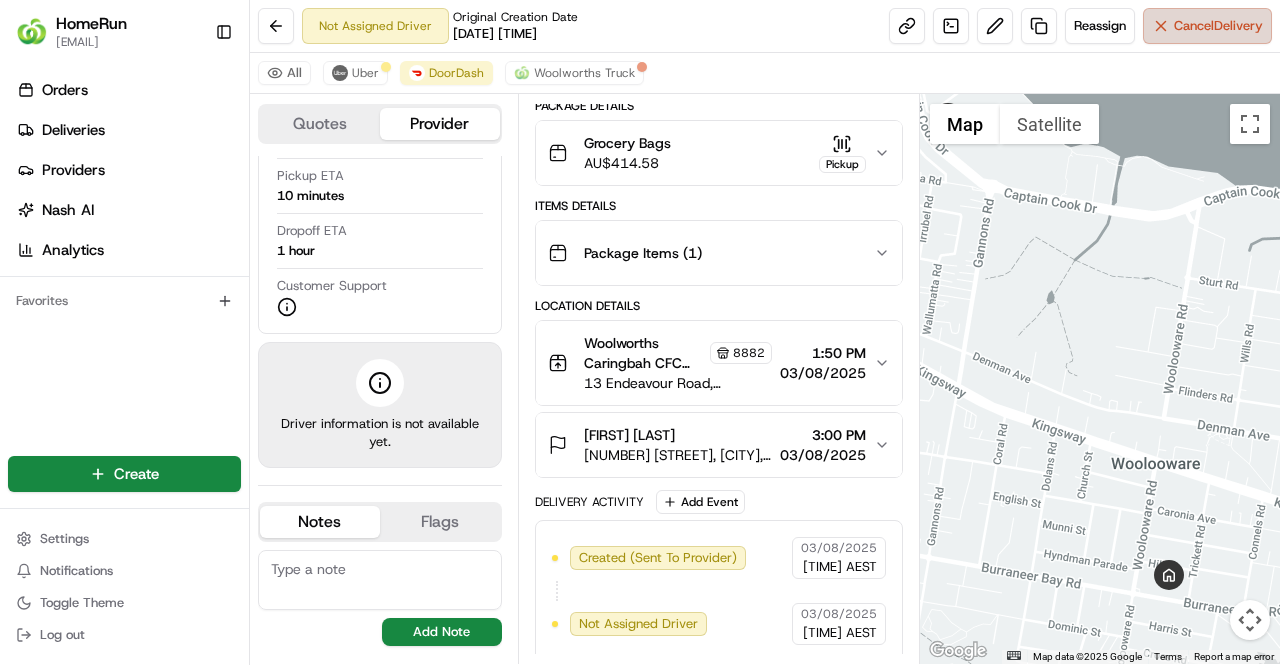 click on "Cancel  Delivery" at bounding box center [1218, 26] 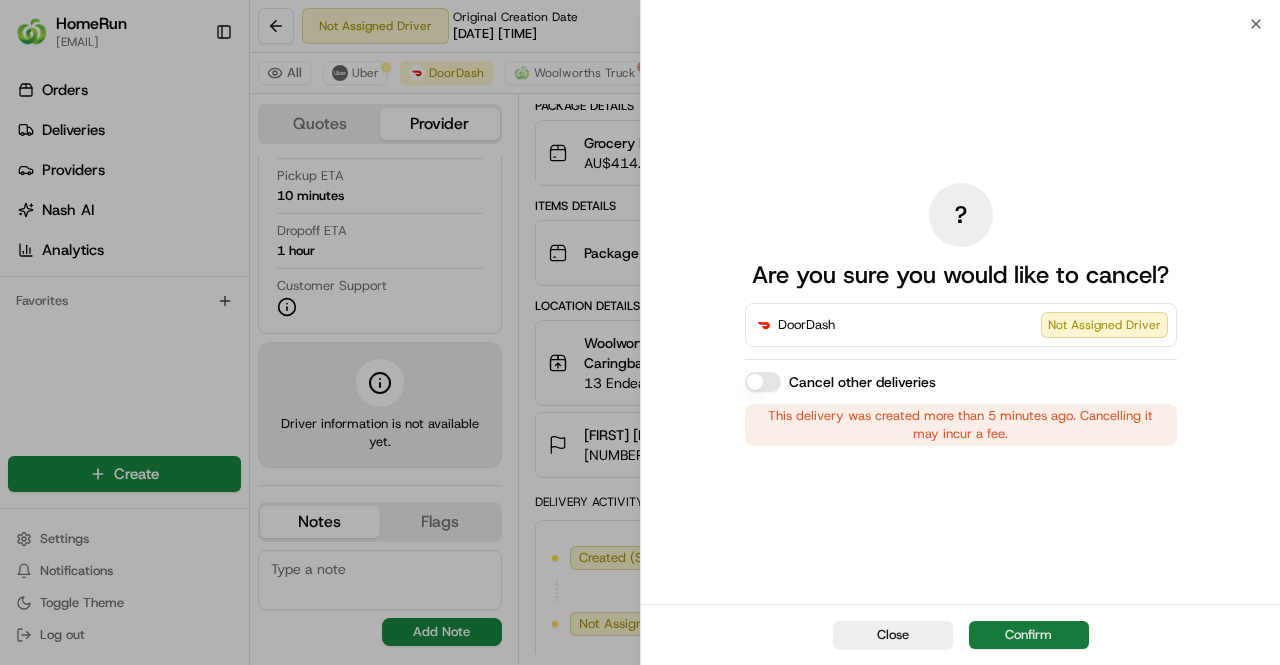 click on "Confirm" at bounding box center (1029, 635) 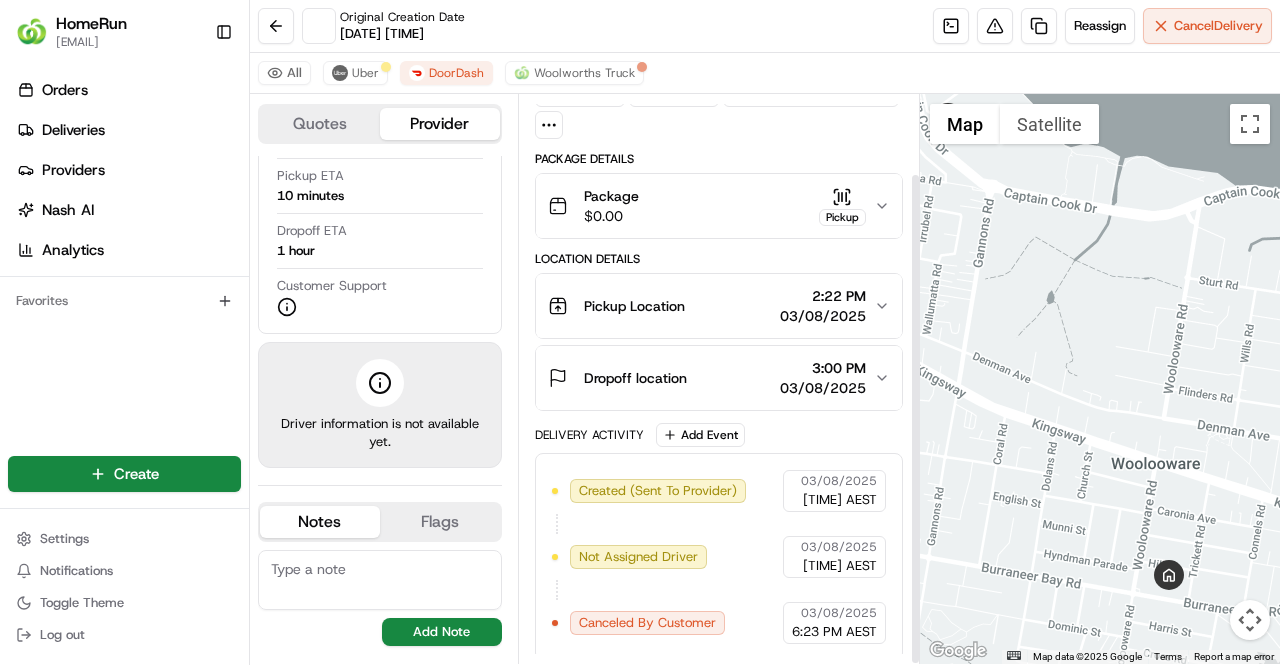 scroll, scrollTop: 242, scrollLeft: 0, axis: vertical 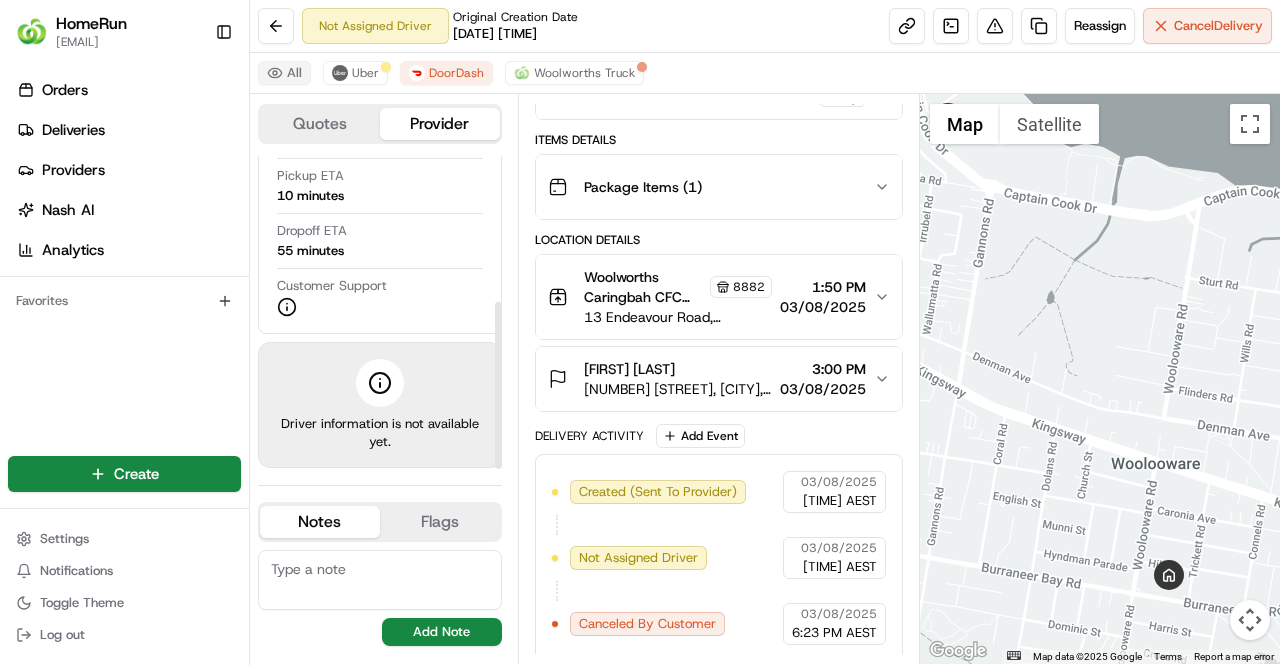 click on "All" at bounding box center (284, 73) 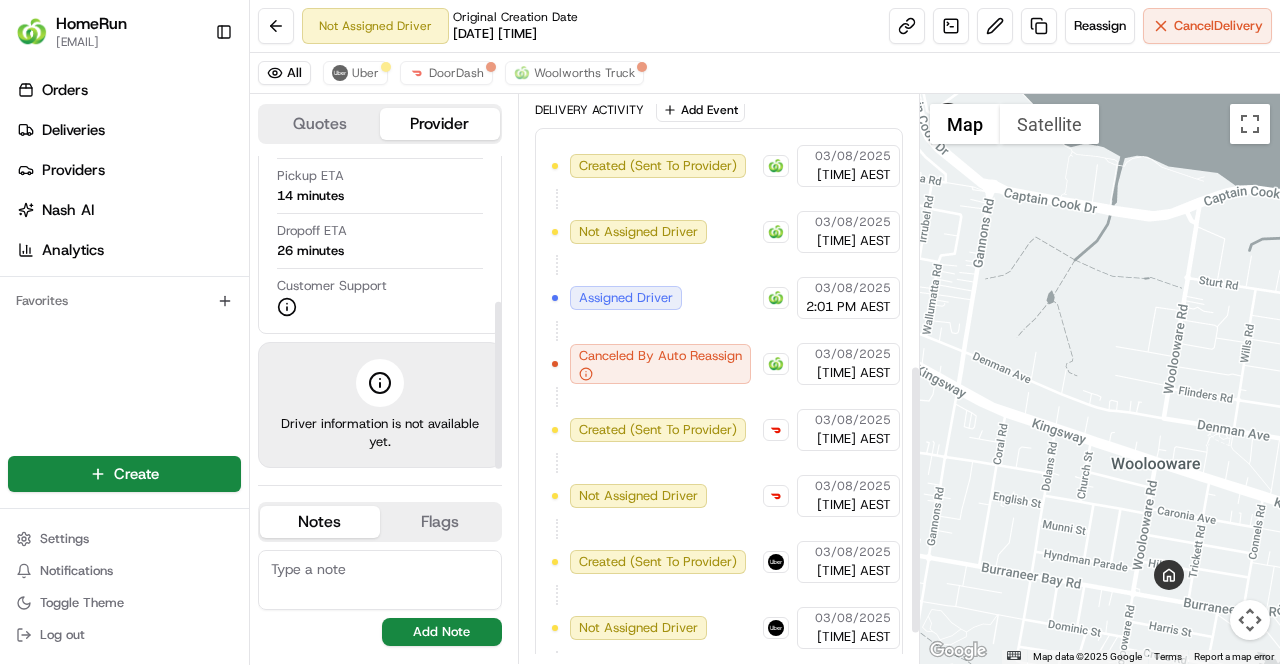 scroll, scrollTop: 634, scrollLeft: 0, axis: vertical 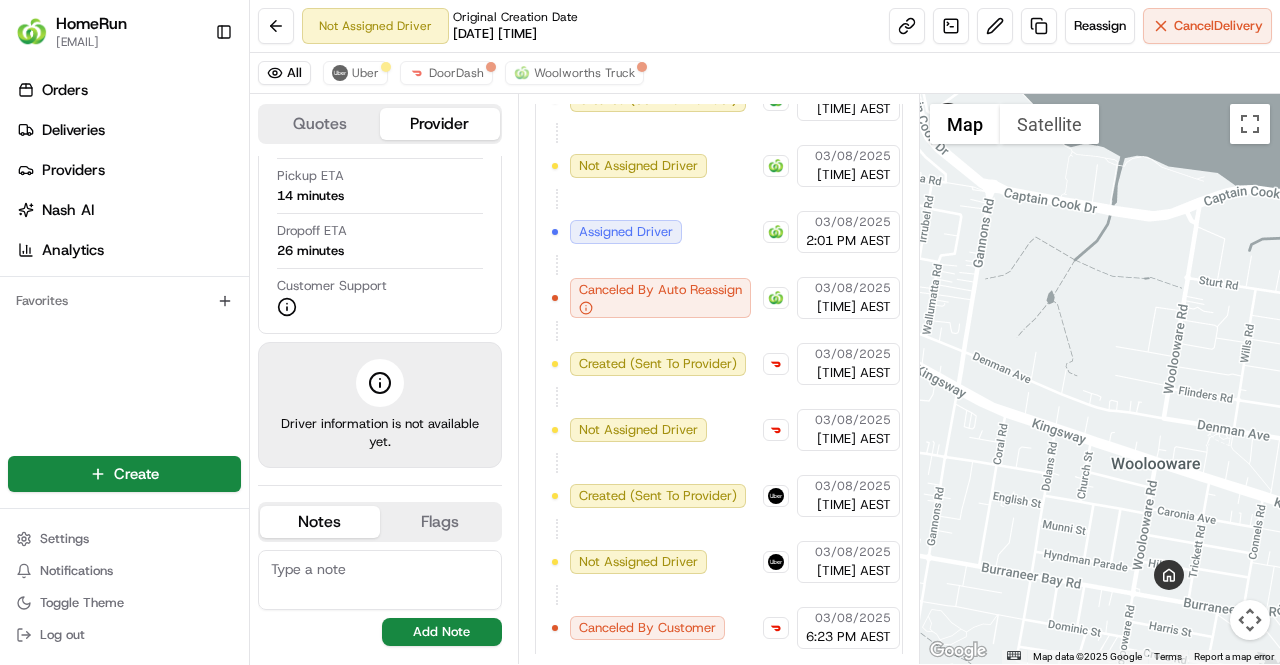 click on "Created (Sent To Provider) Woolworths Truck 03/08/2025 1:08 PM AEST Not Assigned Driver Woolworths Truck 03/08/2025 1:08 PM AEST Assigned Driver Woolworths Truck 03/08/2025 2:01 PM AEST Canceled By Auto Reassign Woolworths Truck 03/08/2025 2:17 PM AEST Created (Sent To Provider) DoorDash 03/08/2025 6:22 PM AEST Not Assigned Driver DoorDash 03/08/2025 6:22 PM AEST Created (Sent To Provider) Uber 03/08/2025 6:22 PM AEST Not Assigned Driver Uber 03/08/2025 6:22 PM AEST Canceled By Customer DoorDash 03/08/2025 6:23 PM AEST" at bounding box center (719, 364) 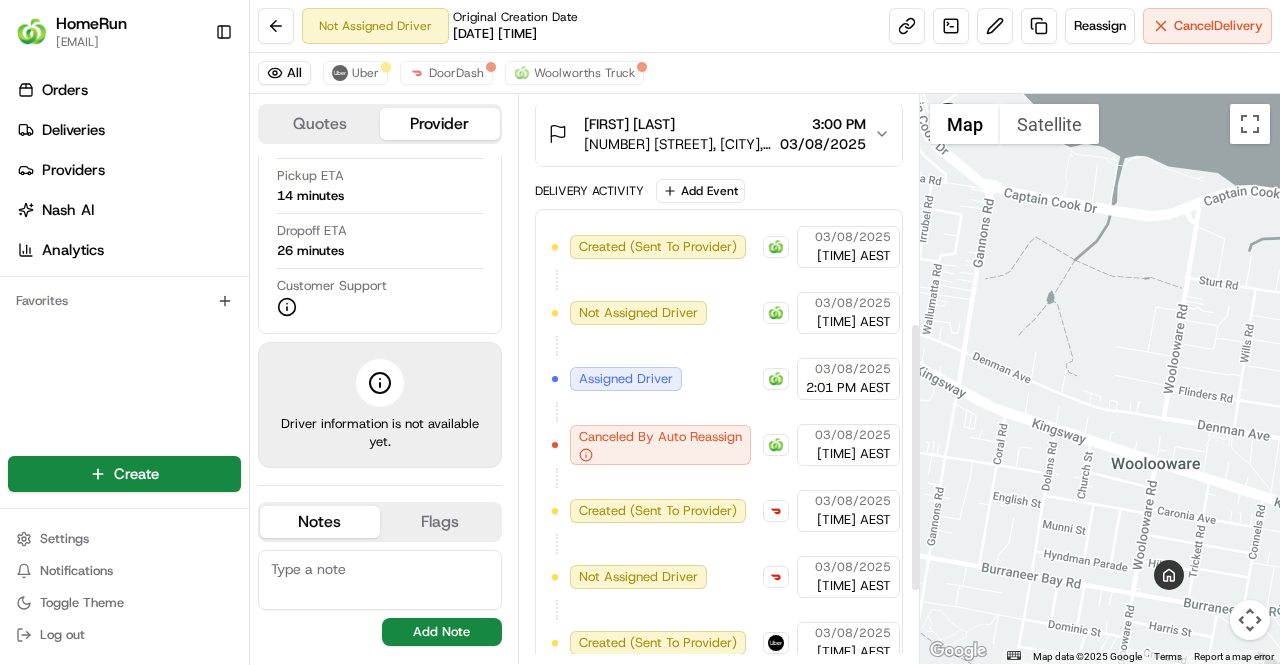 scroll, scrollTop: 475, scrollLeft: 0, axis: vertical 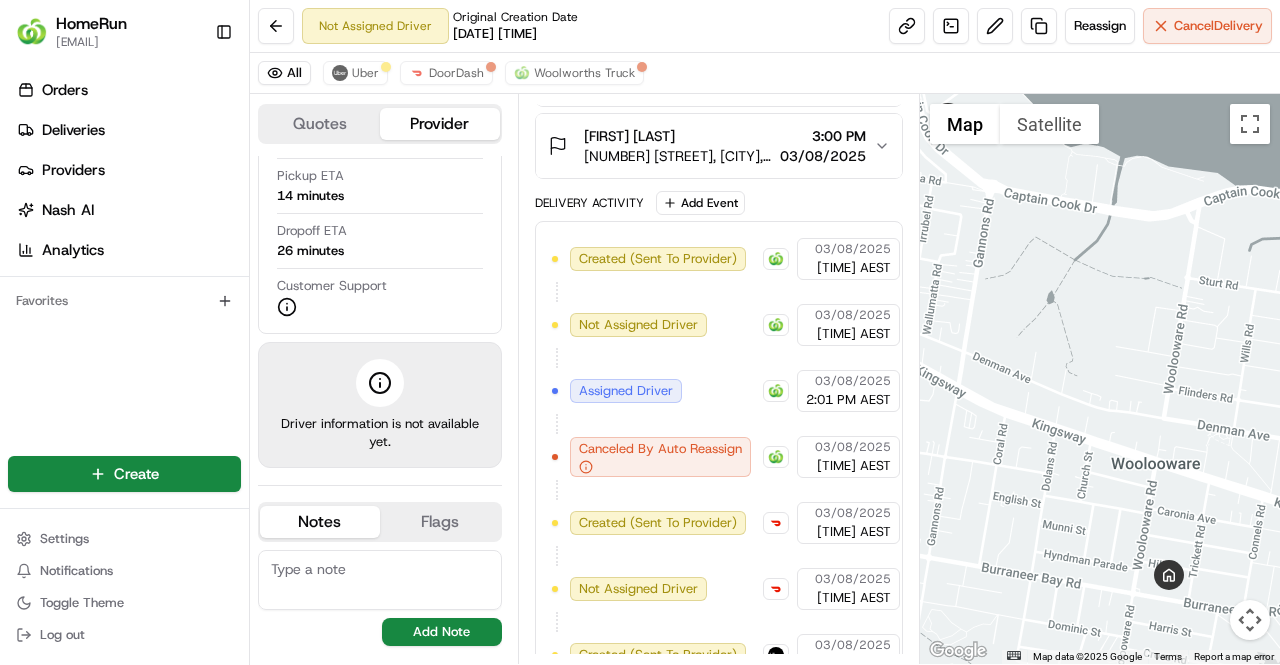 click on "Canceled By Auto Reassign" at bounding box center [662, 457] 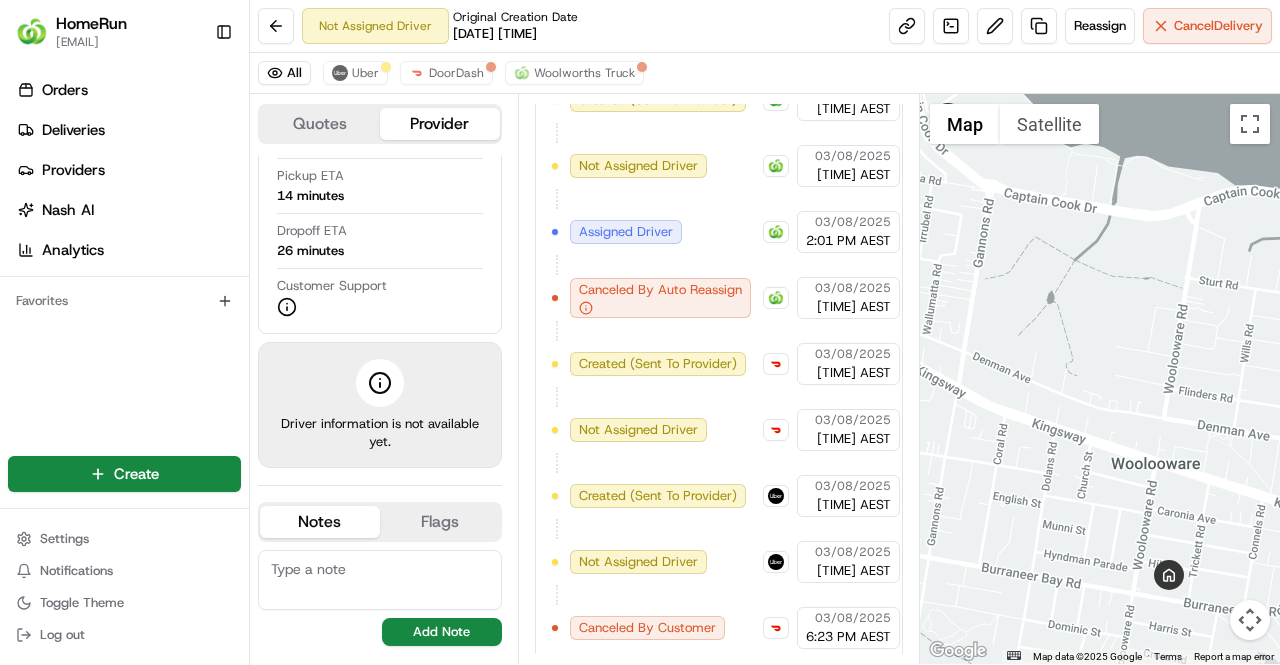 click on "Created (Sent To Provider) Woolworths Truck 03/08/2025 1:08 PM AEST Not Assigned Driver Woolworths Truck 03/08/2025 1:08 PM AEST Assigned Driver Woolworths Truck 03/08/2025 2:01 PM AEST Canceled By Auto Reassign Woolworths Truck 03/08/2025 2:17 PM AEST Created (Sent To Provider) DoorDash 03/08/2025 6:22 PM AEST Not Assigned Driver DoorDash 03/08/2025 6:22 PM AEST Created (Sent To Provider) Uber 03/08/2025 6:22 PM AEST Not Assigned Driver Uber 03/08/2025 6:22 PM AEST Canceled By Customer DoorDash 03/08/2025 6:23 PM AEST" at bounding box center [719, 364] 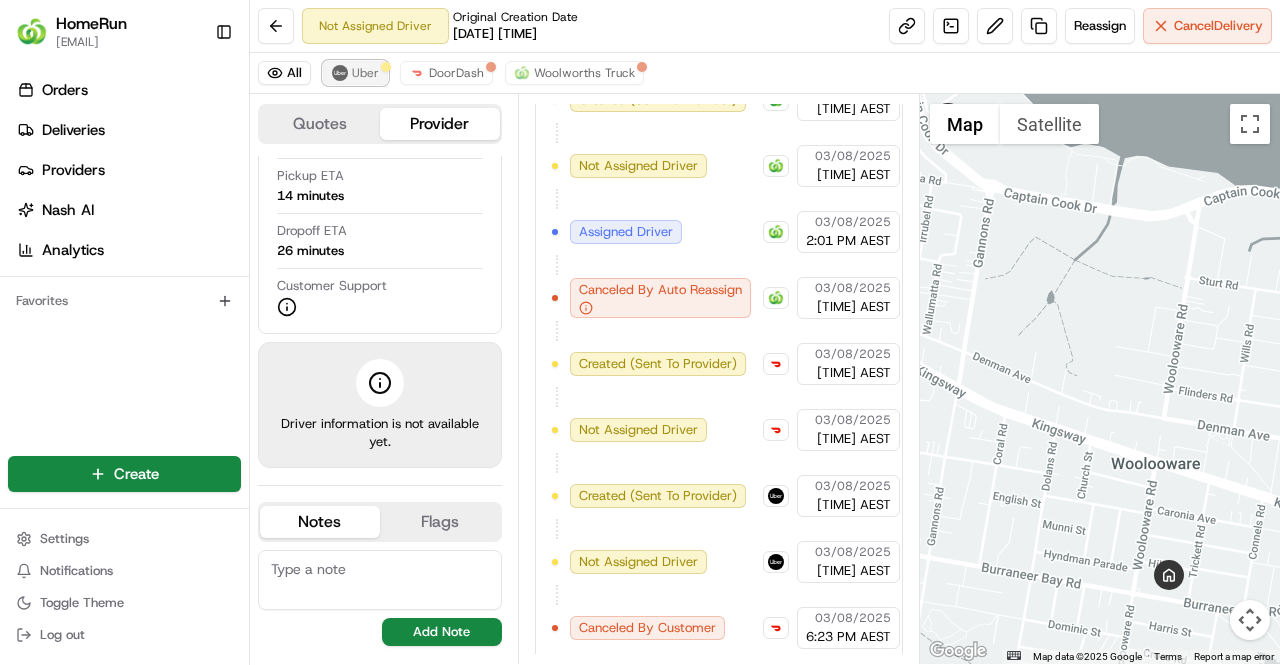 click on "Uber" at bounding box center [365, 73] 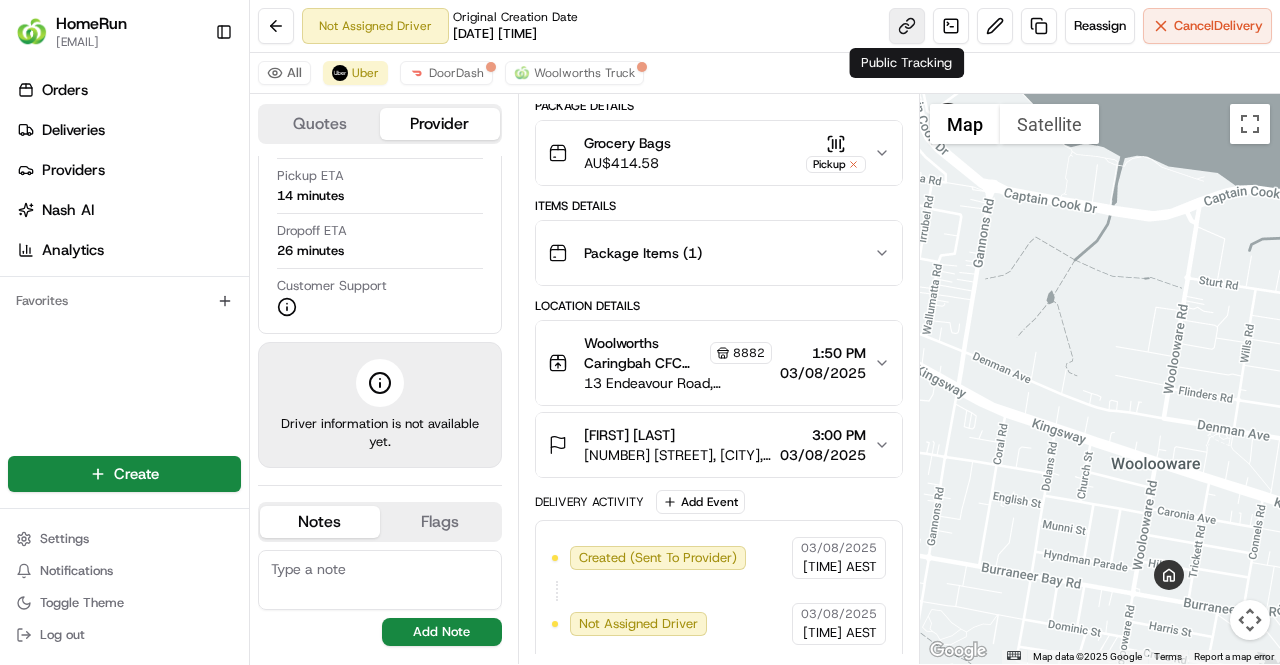 click at bounding box center (907, 26) 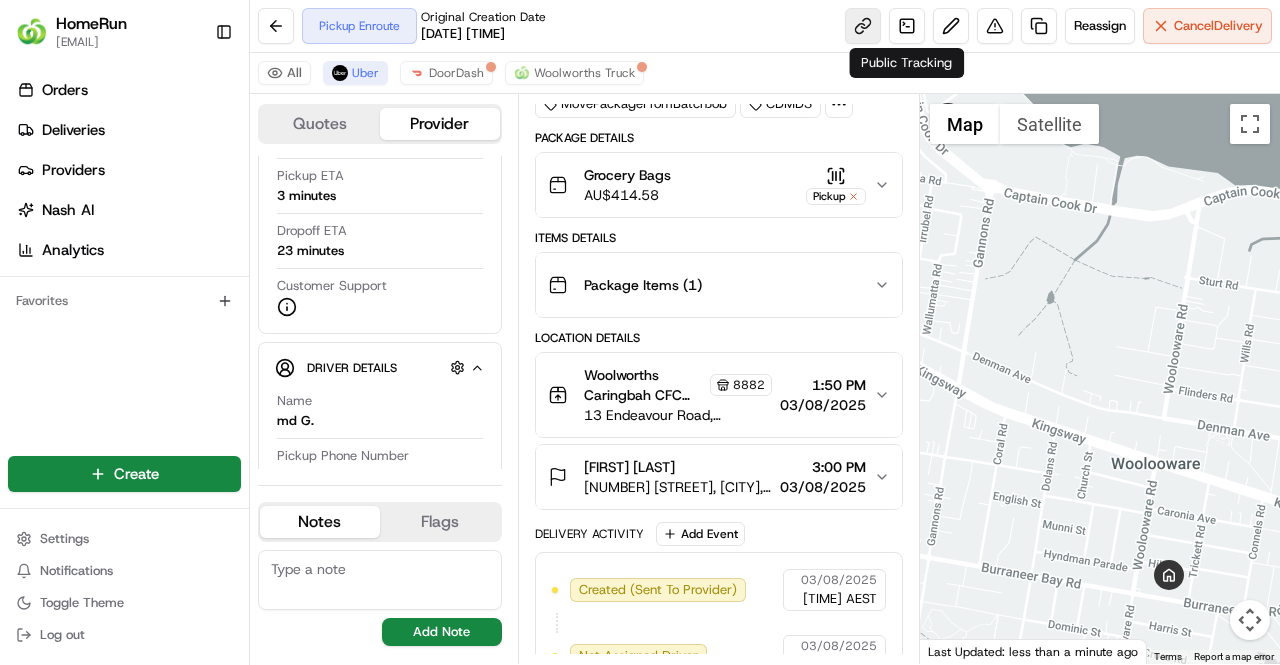 scroll, scrollTop: 404, scrollLeft: 0, axis: vertical 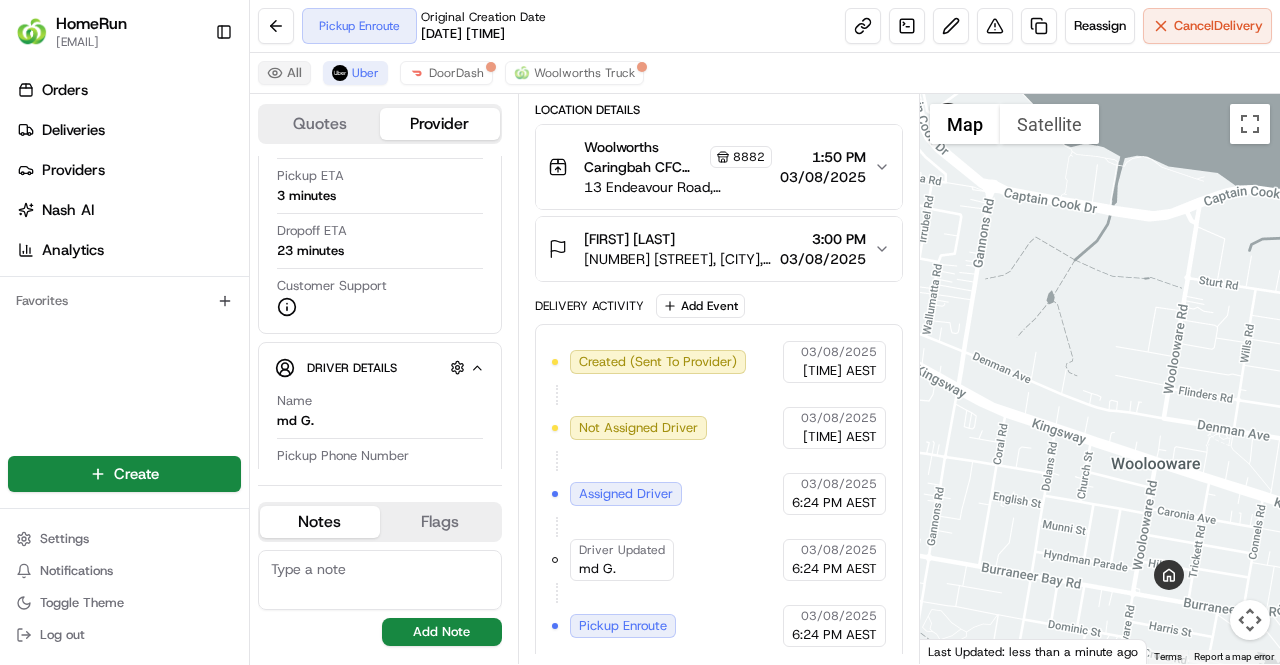 click on "All" at bounding box center (284, 73) 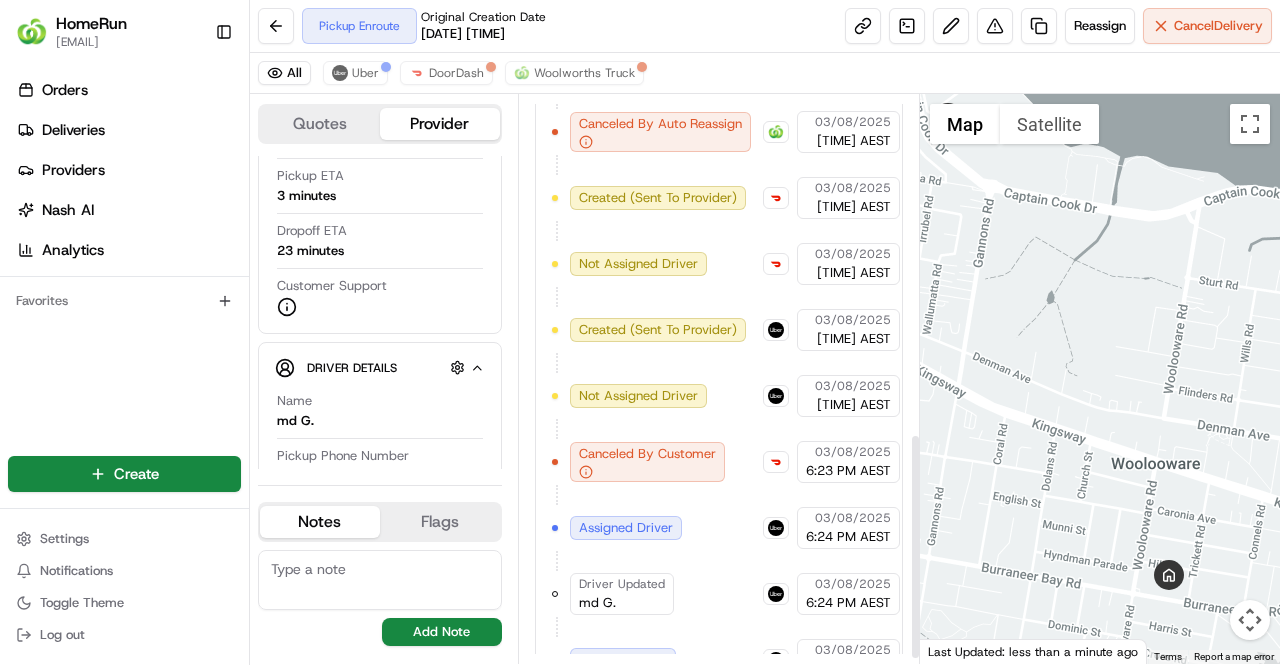 scroll, scrollTop: 861, scrollLeft: 0, axis: vertical 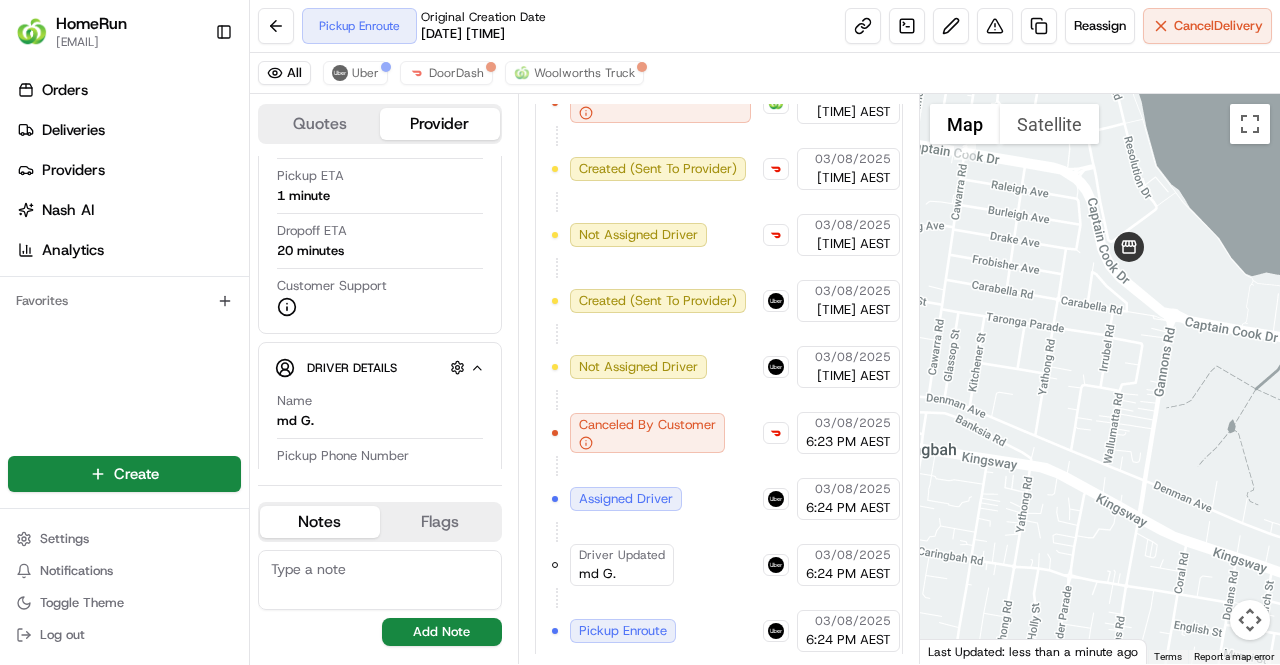 drag, startPoint x: 1044, startPoint y: 294, endPoint x: 1230, endPoint y: 431, distance: 231.00865 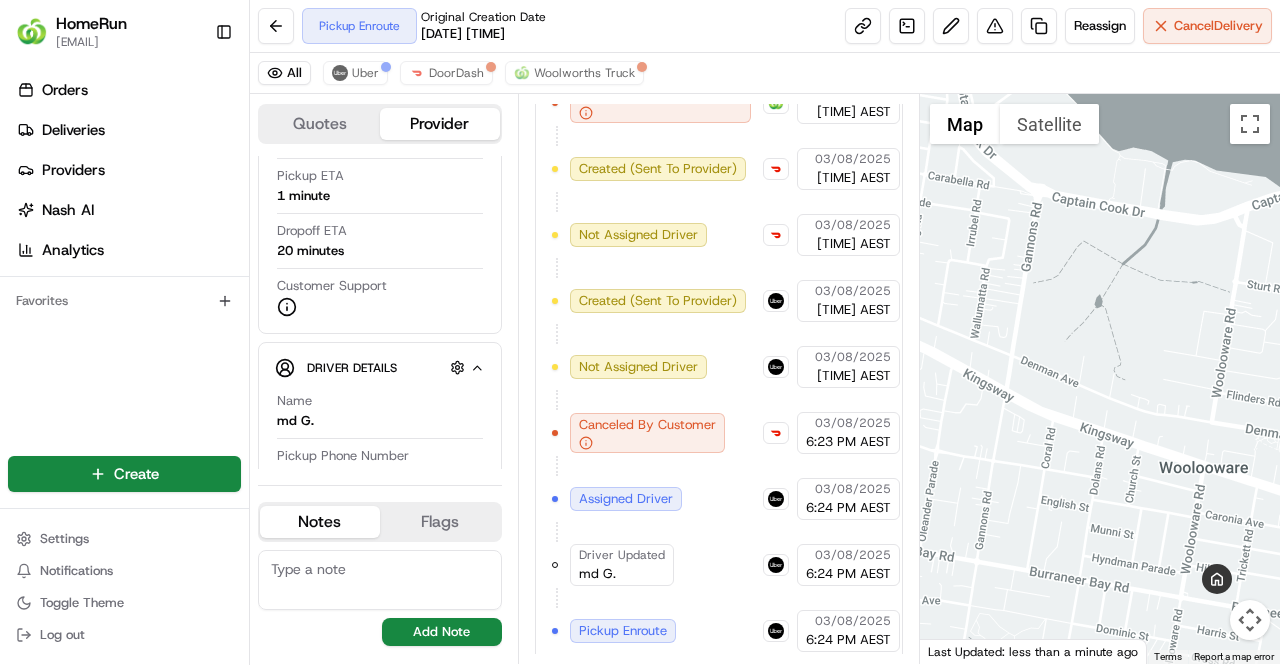 drag, startPoint x: 1182, startPoint y: 393, endPoint x: 1014, endPoint y: 253, distance: 218.687 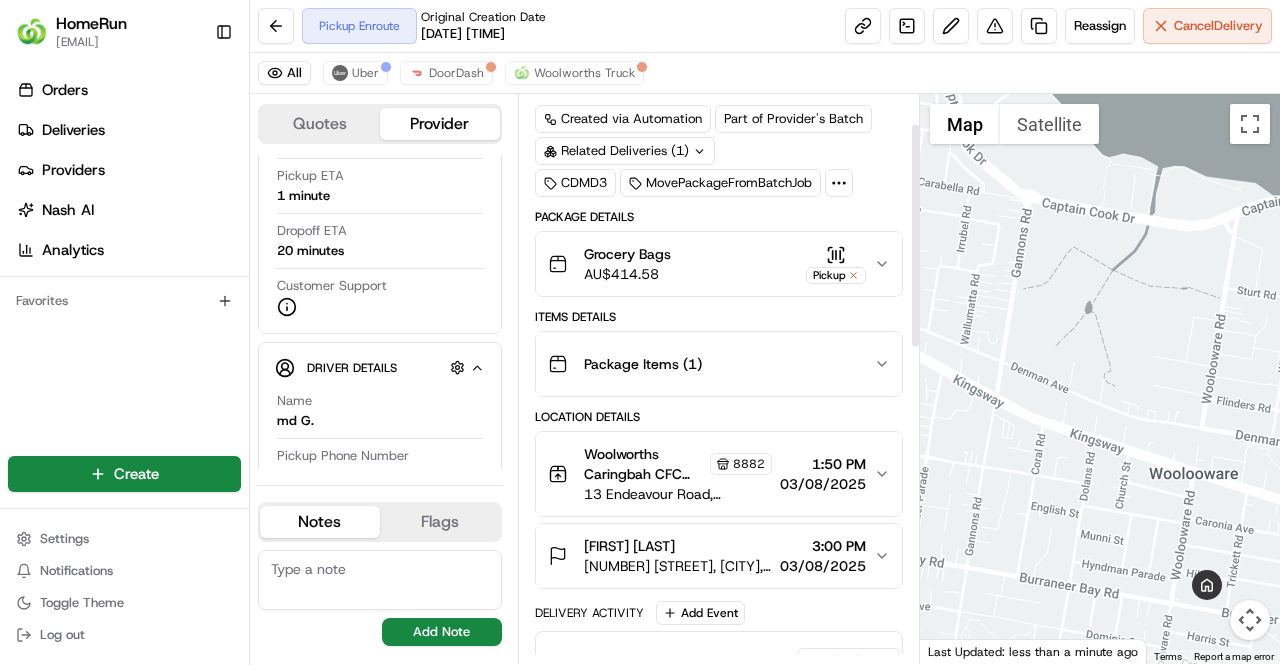 scroll, scrollTop: 75, scrollLeft: 0, axis: vertical 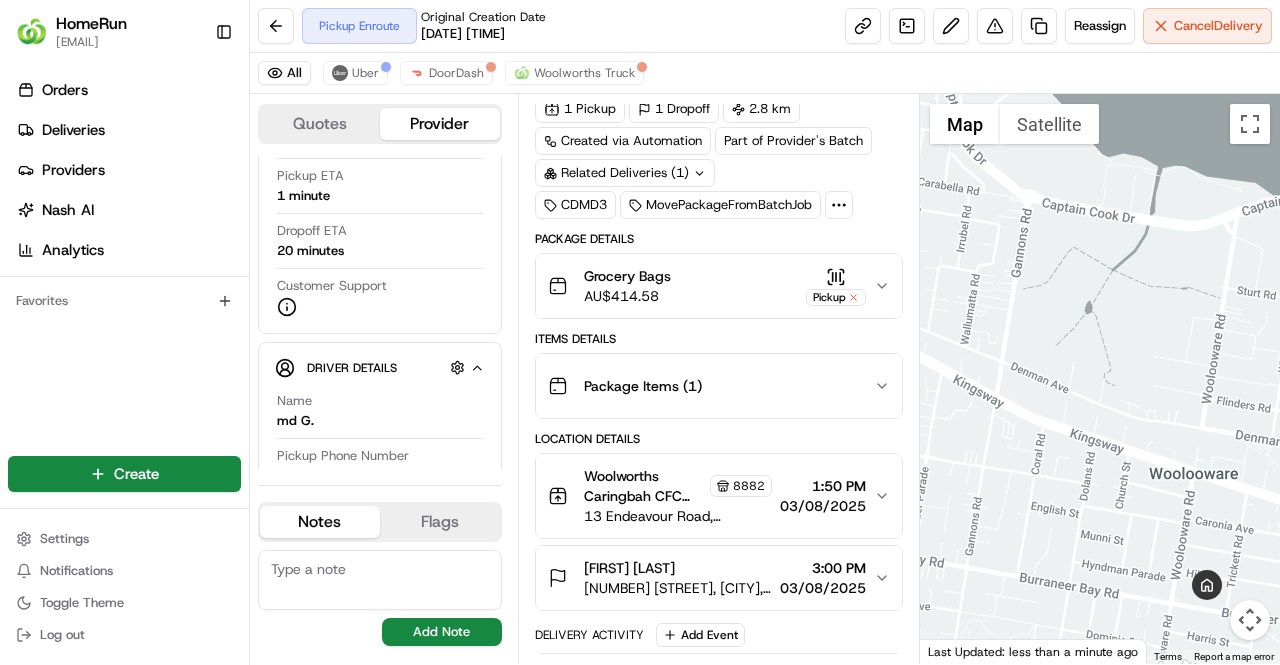 click 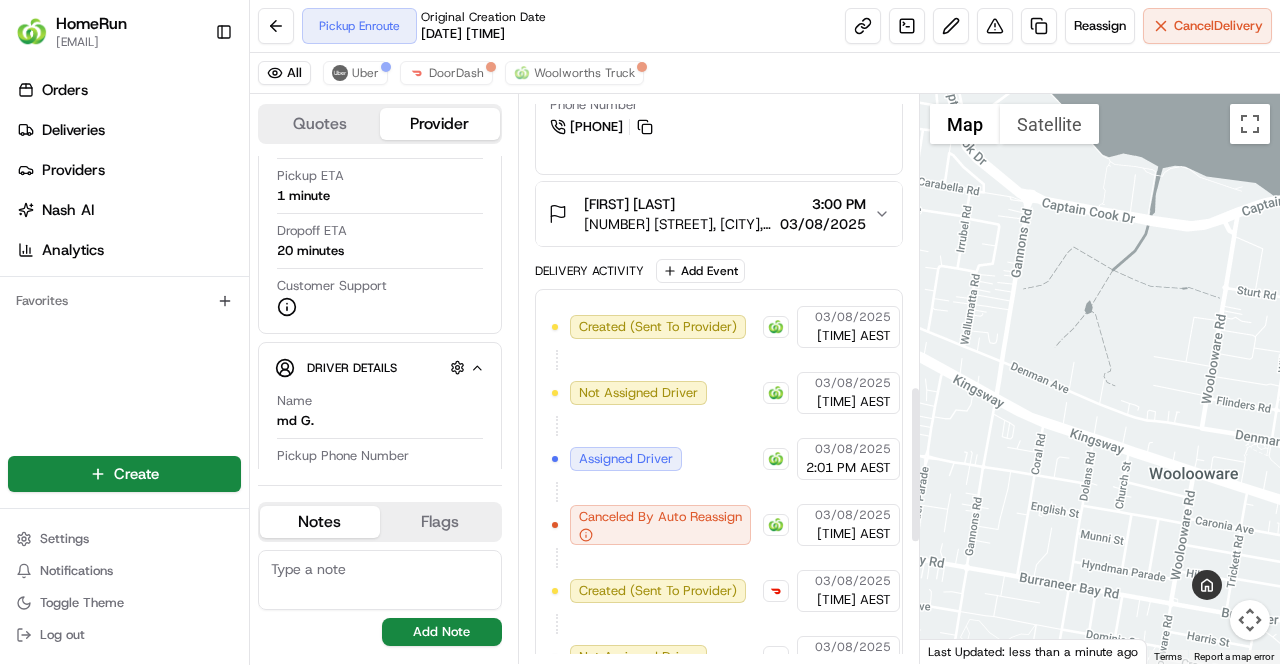 scroll, scrollTop: 1494, scrollLeft: 0, axis: vertical 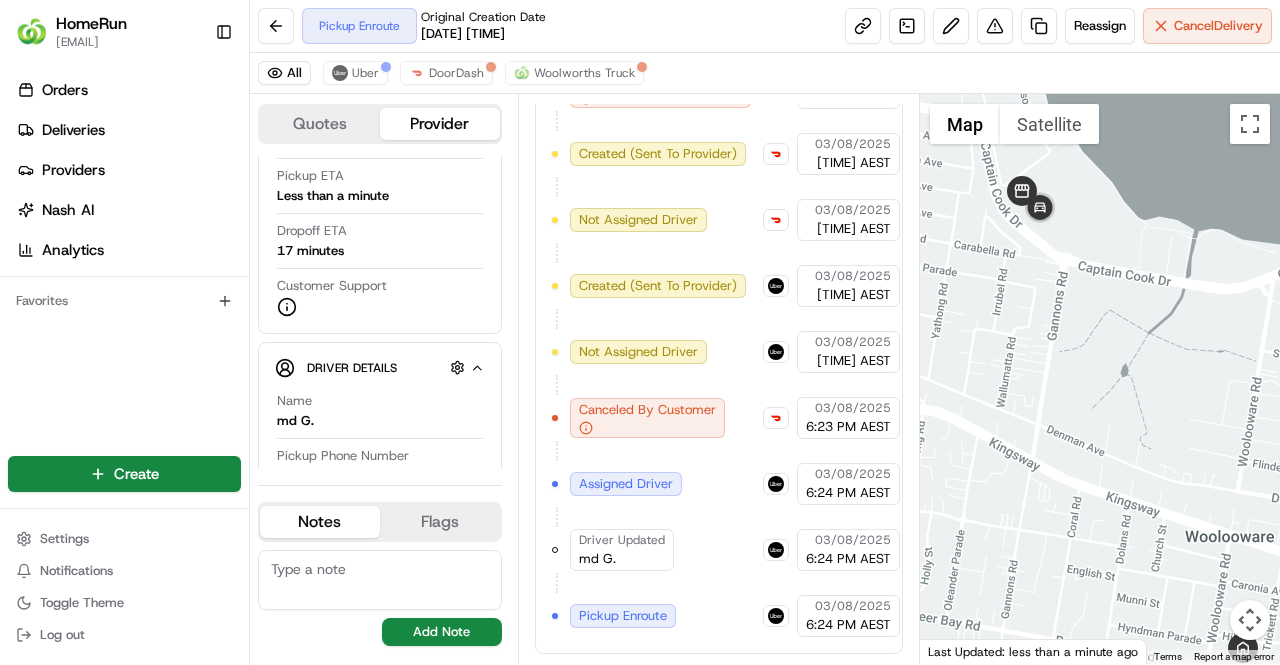 drag, startPoint x: 1004, startPoint y: 251, endPoint x: 1152, endPoint y: 455, distance: 252.03174 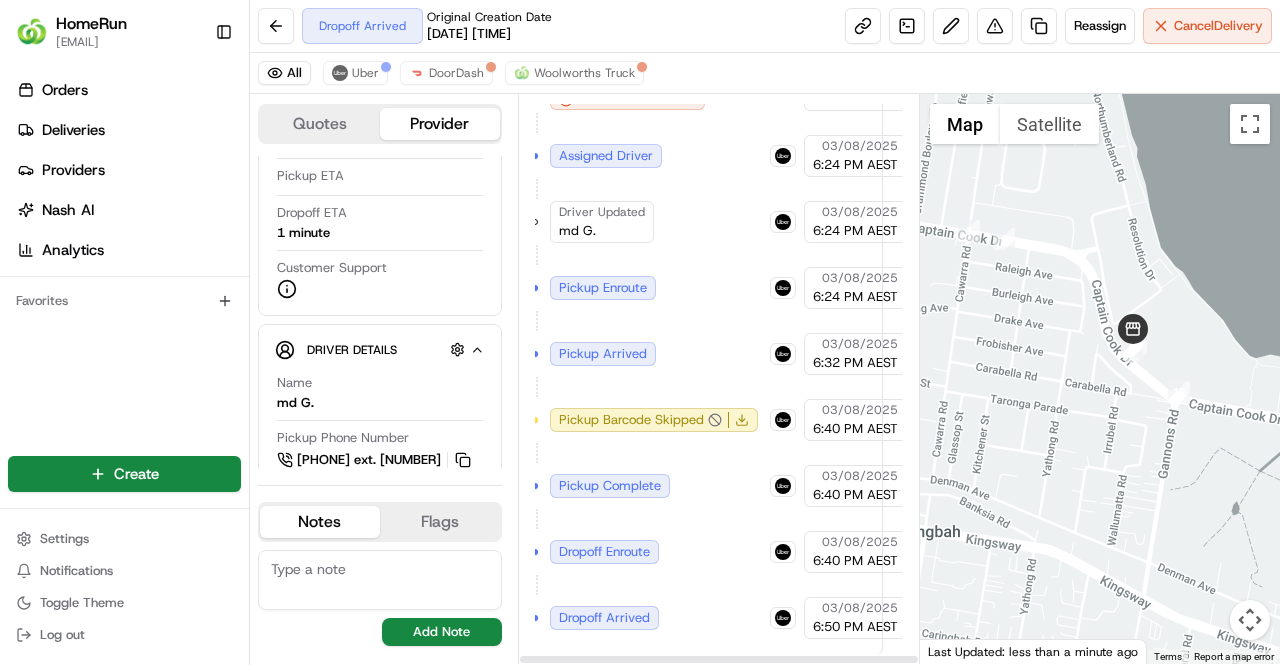 scroll, scrollTop: 1820, scrollLeft: 0, axis: vertical 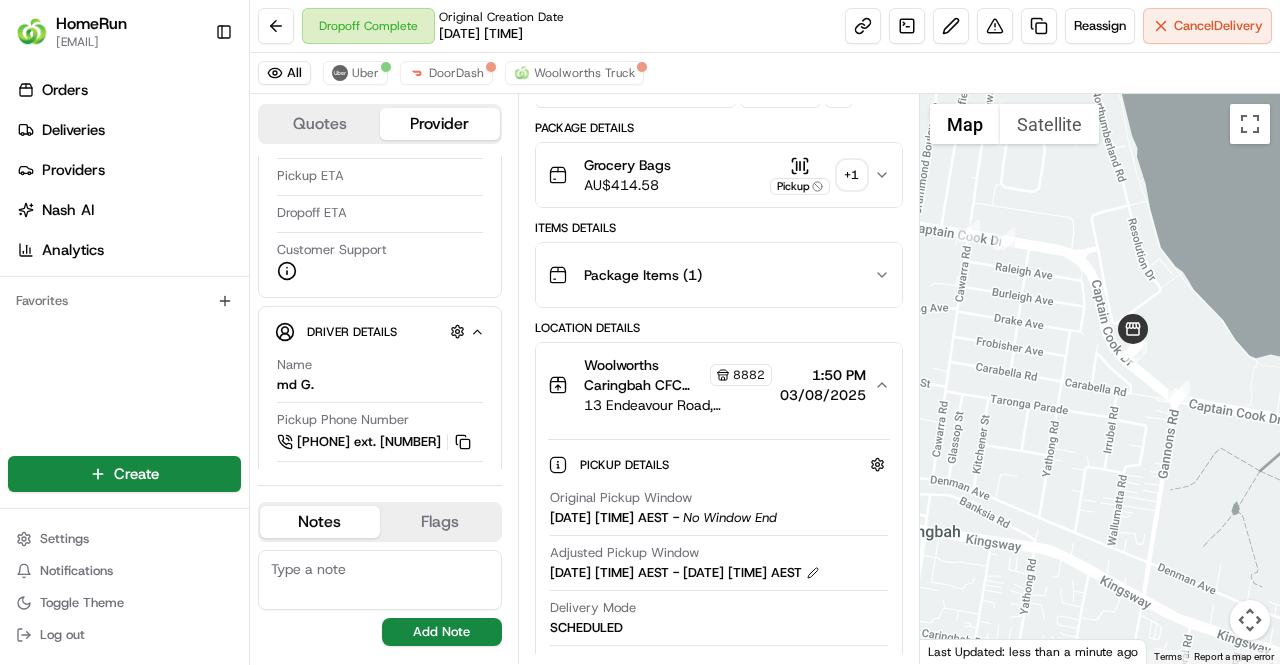 click on "+ 1" at bounding box center [852, 175] 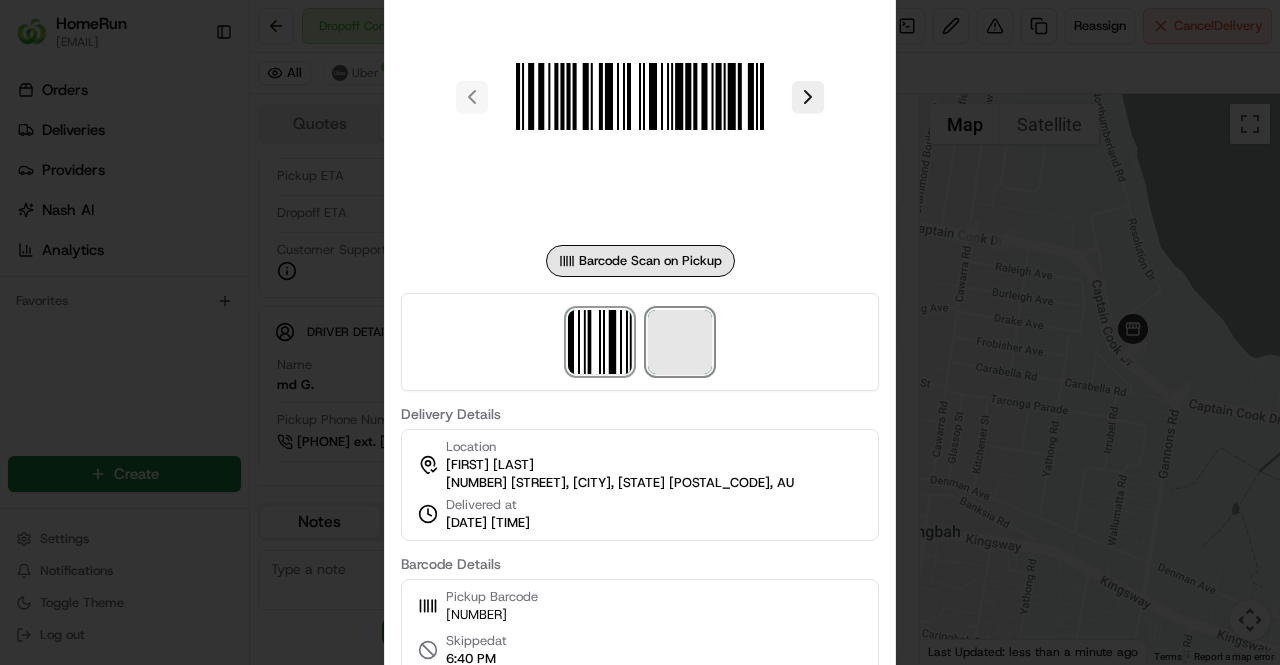 click at bounding box center (680, 342) 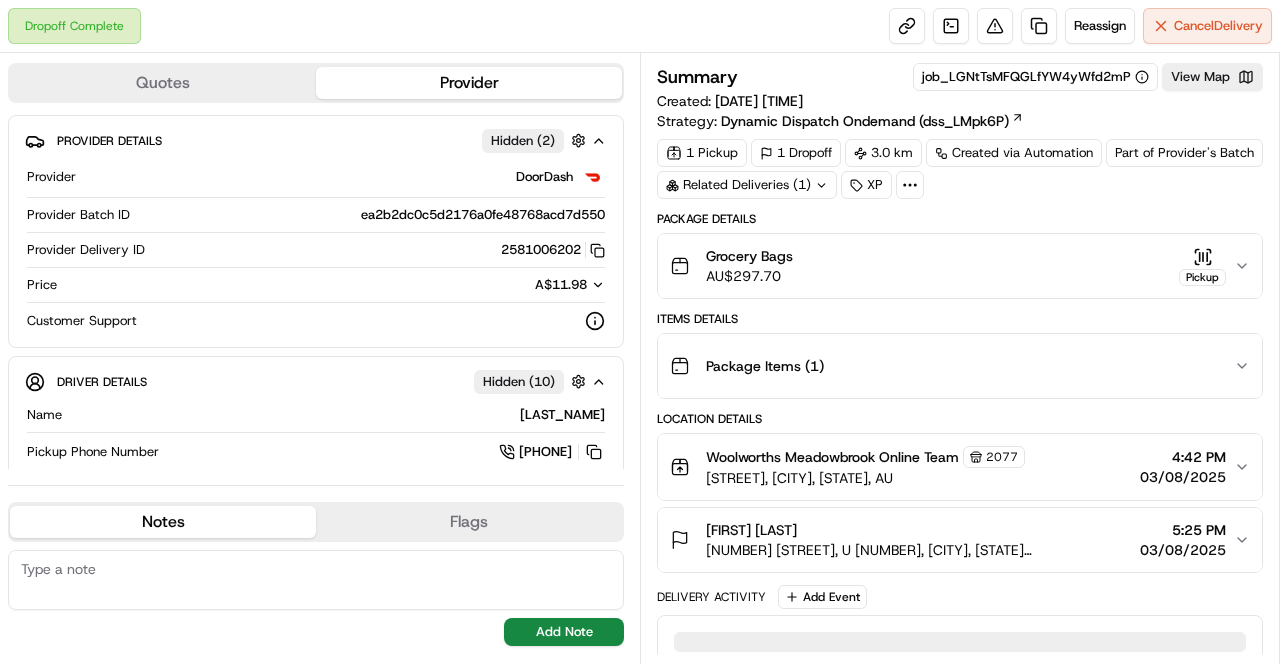 scroll, scrollTop: 0, scrollLeft: 0, axis: both 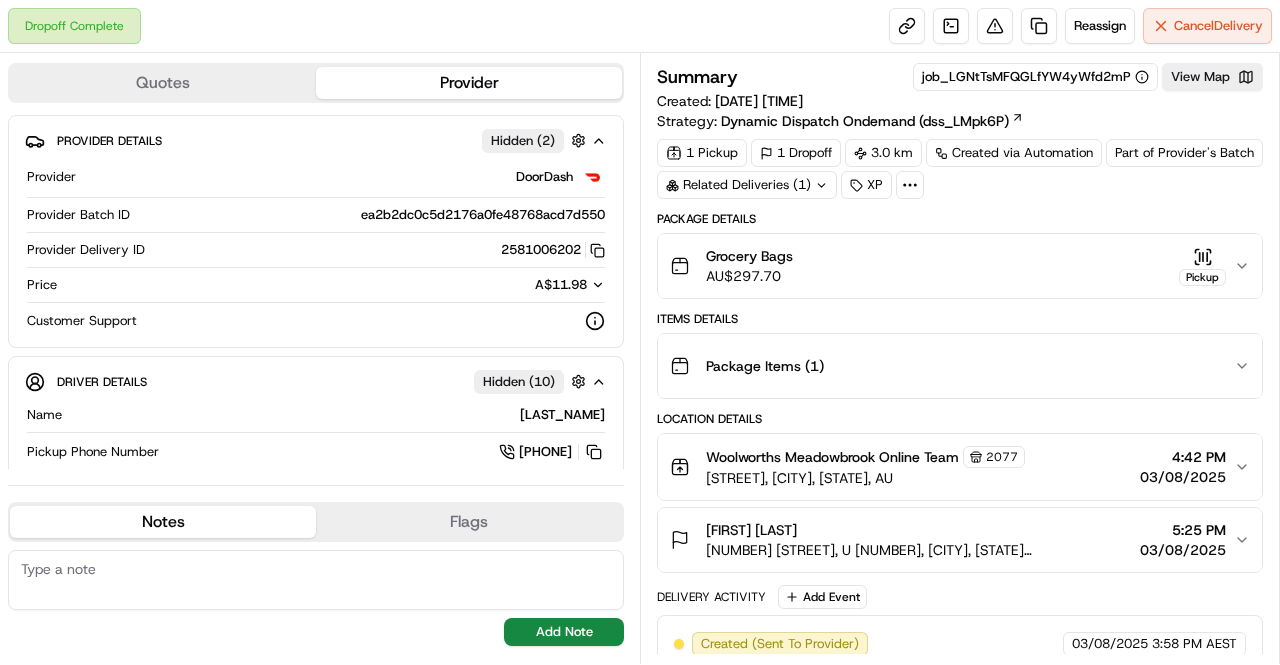 click on "Package Details Grocery Bags AU$ 297.70 Pickup Items Details Package Items ( 1 ) Location Details Woolworths Meadowbrook Online Team [NUMBER] [STREET], [CITY], [STATE], AU [TIME] [DATE]  [FIRST] [LAST] [NUMBER] [STREET], U [NUMBER], [CITY], [STATE] [POSTAL_CODE], AU [TIME] [DATE] Delivery Activity Add Event Created (Sent To Provider) DoorDash [DATE] [TIME] AEST Not Assigned Driver DoorDash [DATE] [TIME] AEST Preparing Order HomeRun [DATE] [TIME] AEST Order Ready At Store HomeRun [DATE] [TIME] AEST Assigned Driver DoorDash [DATE] [TIME] AEST Driver Updated [LAST_NAME] DoorDash [DATE] [TIME] AEST Pickup Enroute DoorDash [DATE] [TIME] AEST Pickup Arrived DoorDash [DATE] [TIME] AEST Pickup Complete DoorDash [DATE] [TIME] AEST Dropoff Enroute DoorDash [DATE] [TIME] AEST Dropoff Arrived DoorDash [DATE] [TIME] AEST Dropoff Complete DoorDash [DATE] [TIME] AEST" at bounding box center (960, 706) 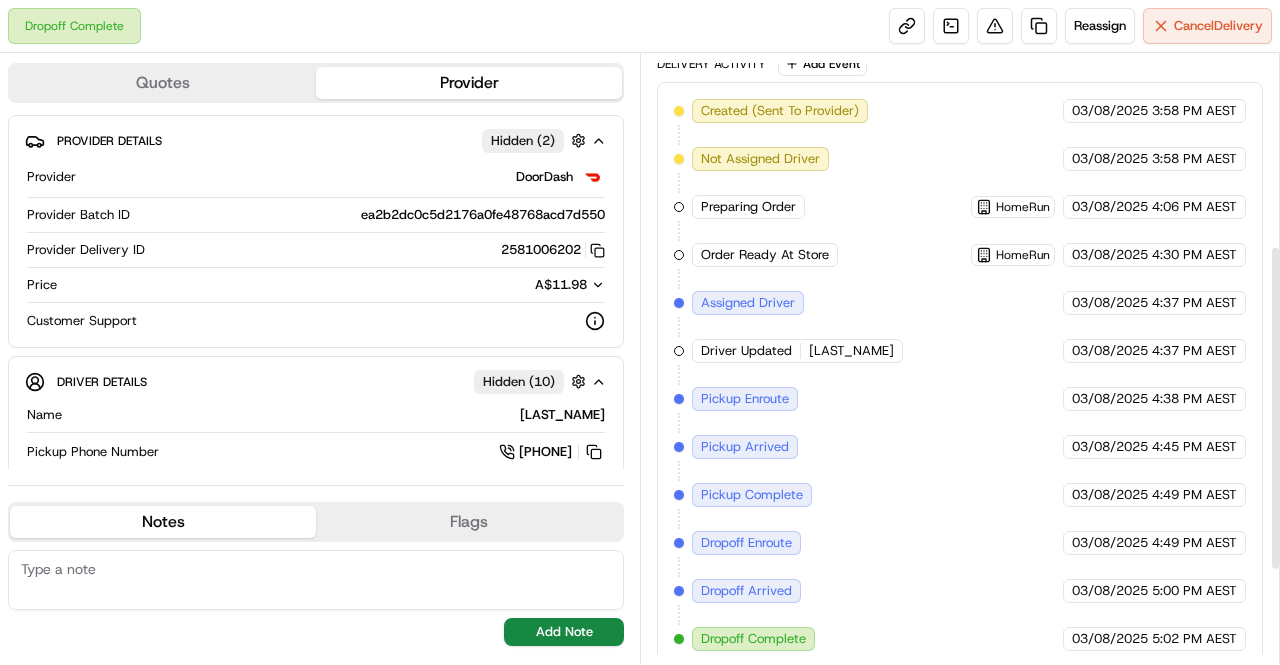 scroll, scrollTop: 0, scrollLeft: 0, axis: both 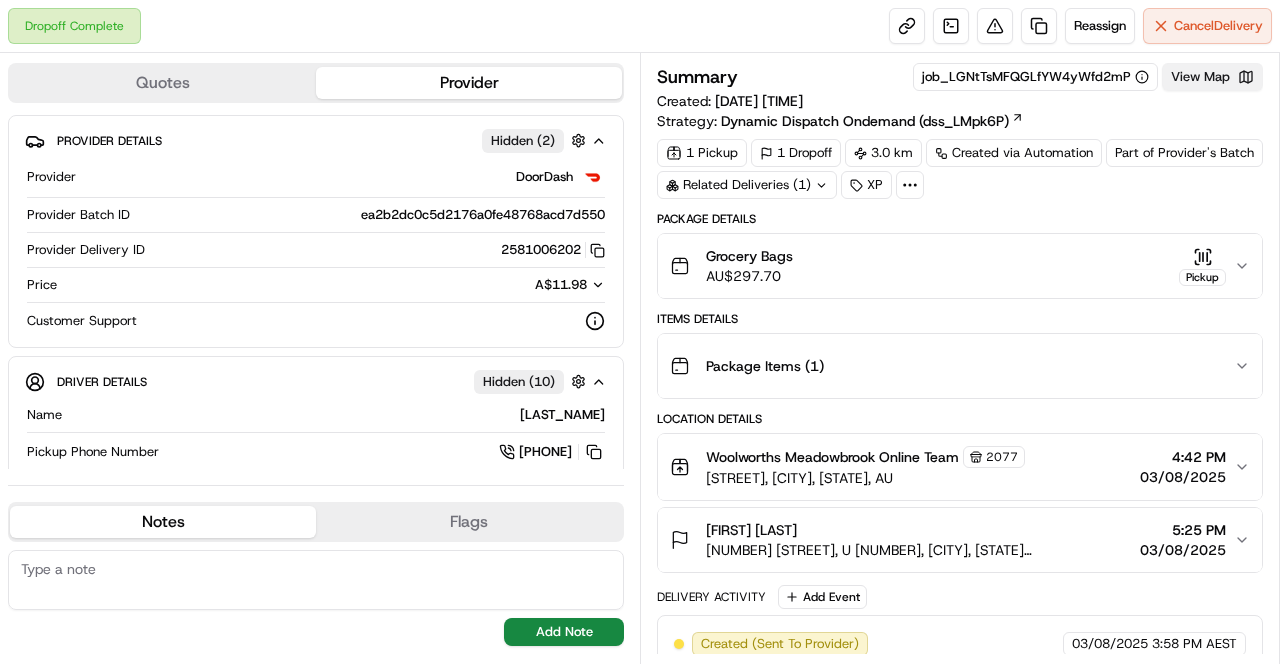 click on "View Map" at bounding box center [1212, 77] 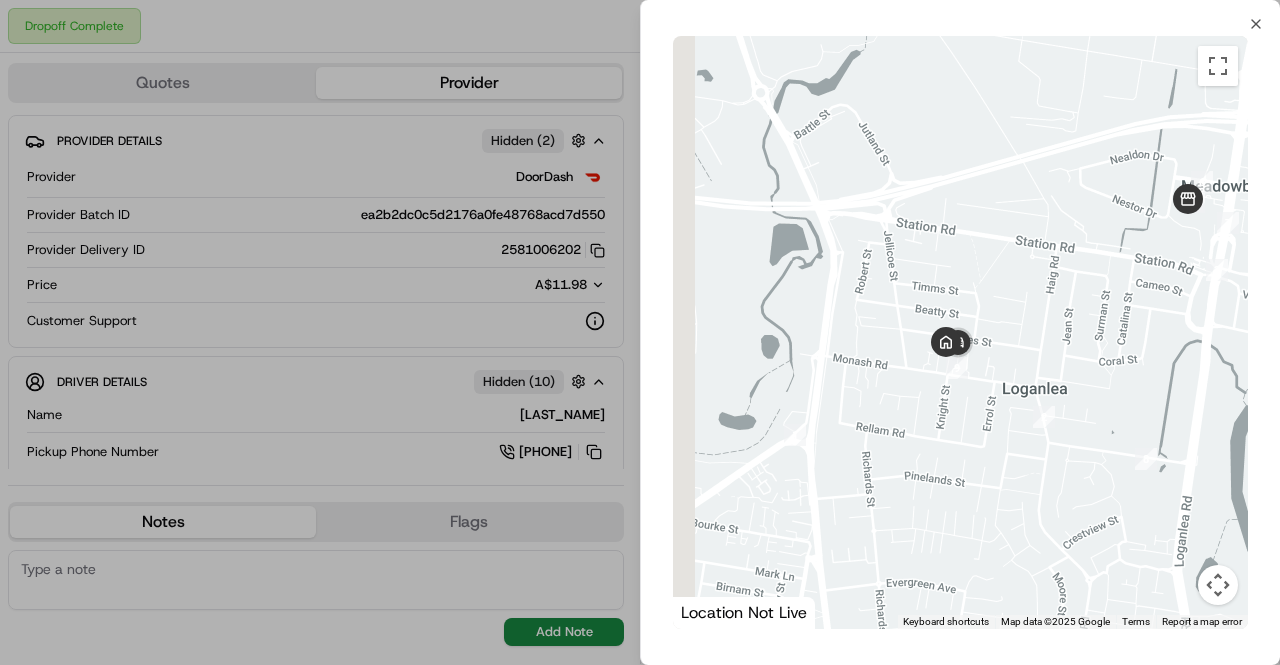 drag, startPoint x: 938, startPoint y: 385, endPoint x: 1022, endPoint y: 372, distance: 85 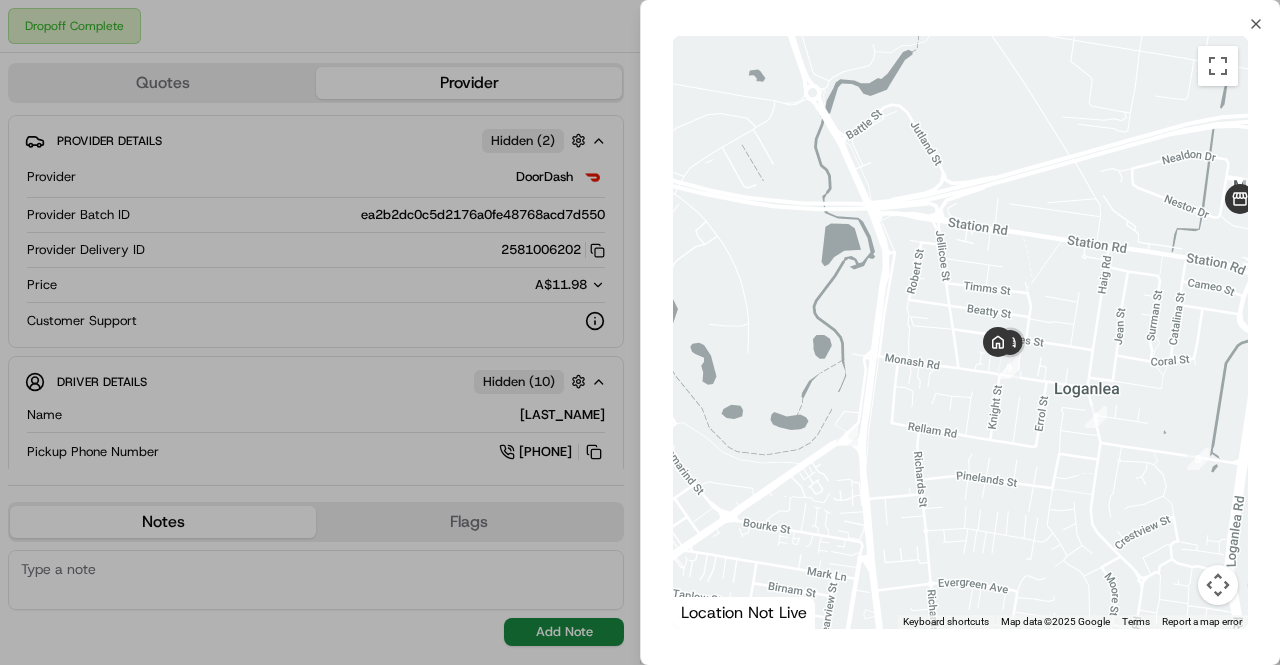 click at bounding box center (1218, 585) 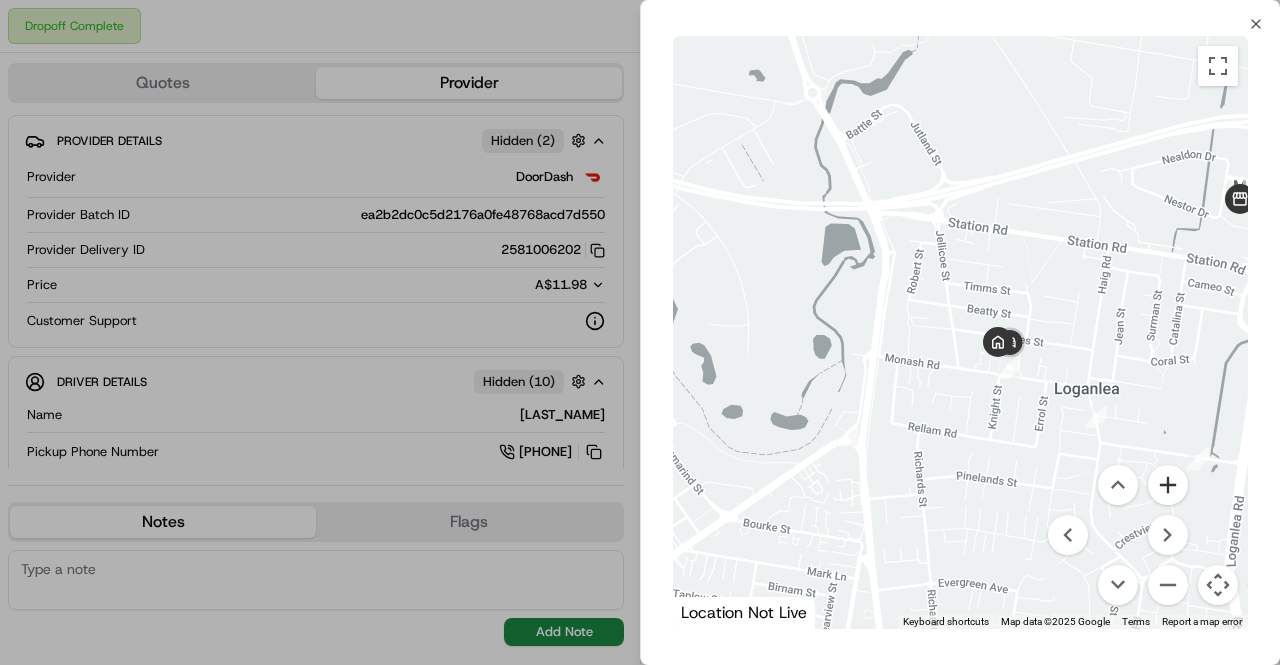 click at bounding box center (1168, 485) 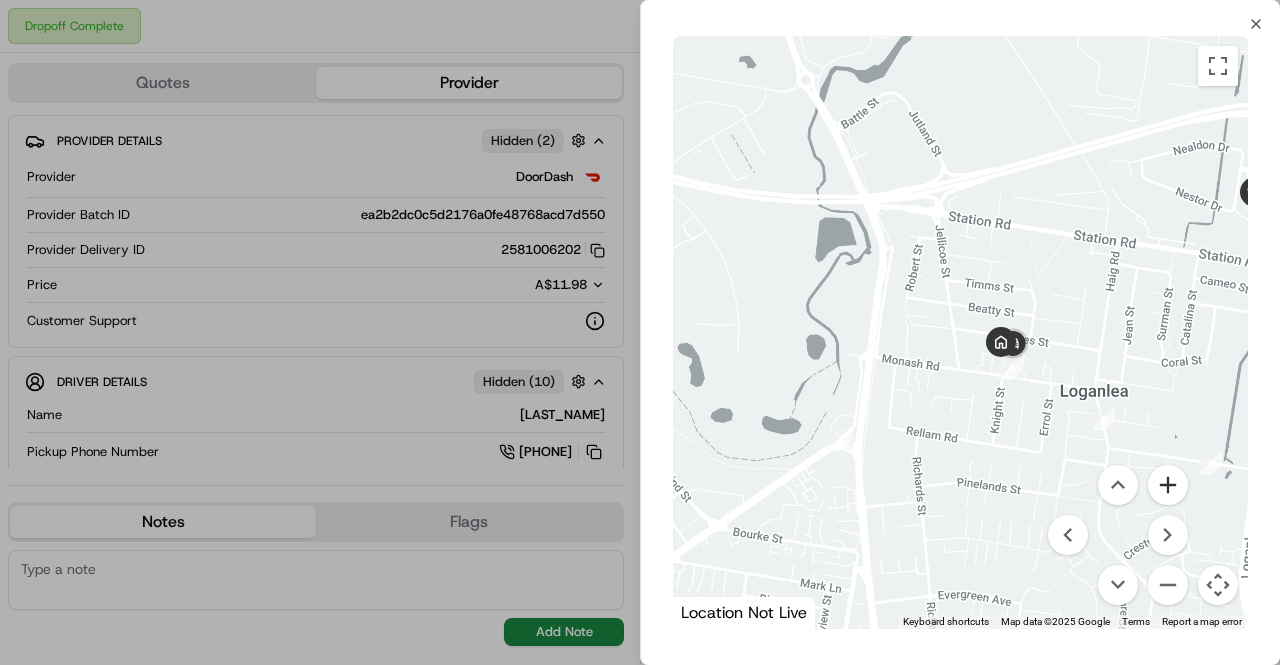 click at bounding box center (1168, 485) 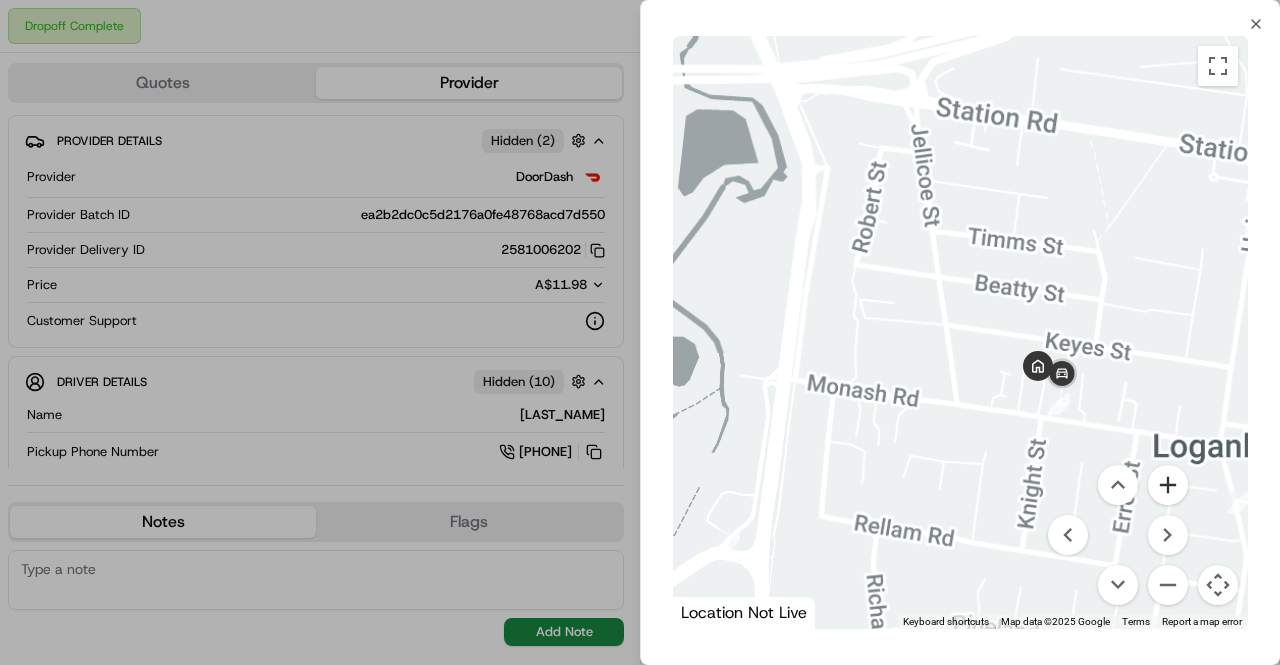 click at bounding box center [1168, 485] 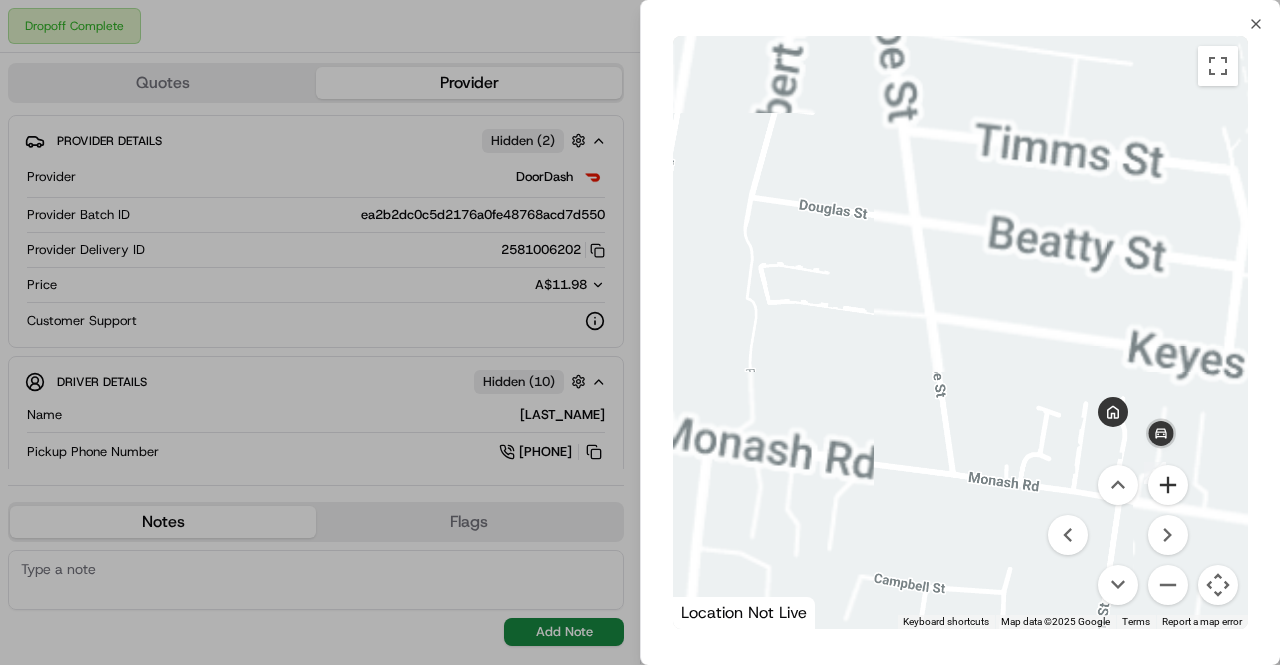 click at bounding box center [1168, 485] 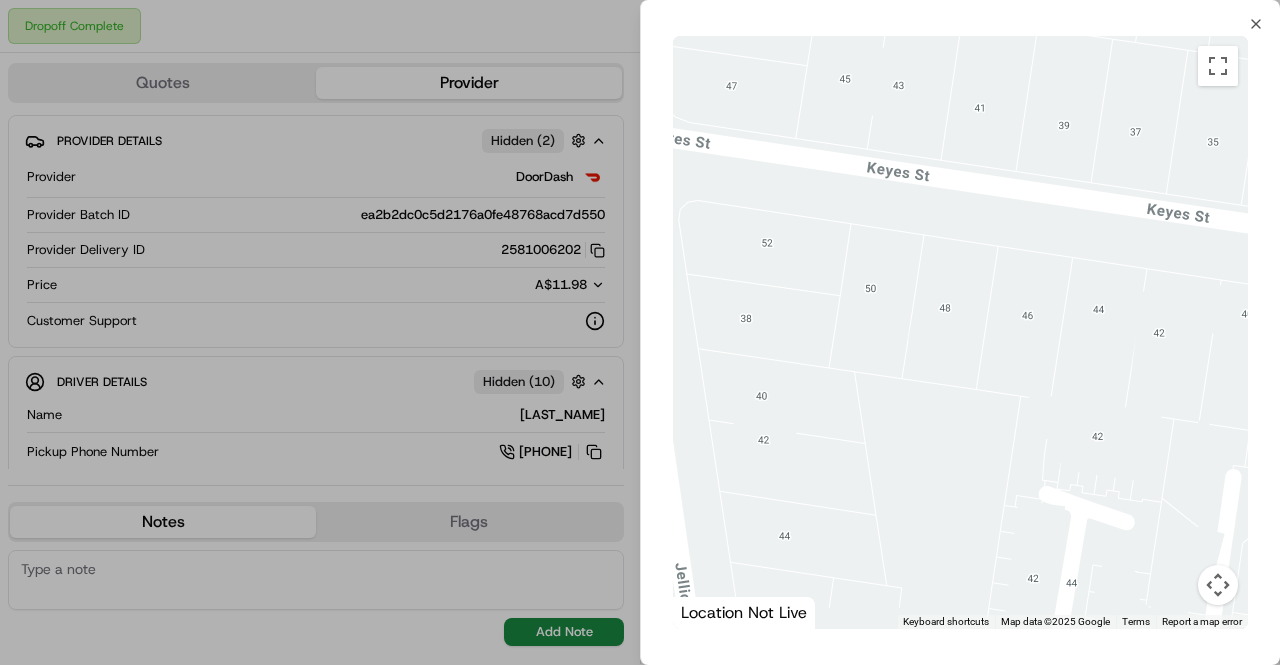 drag, startPoint x: 1196, startPoint y: 433, endPoint x: 796, endPoint y: 177, distance: 474.9063 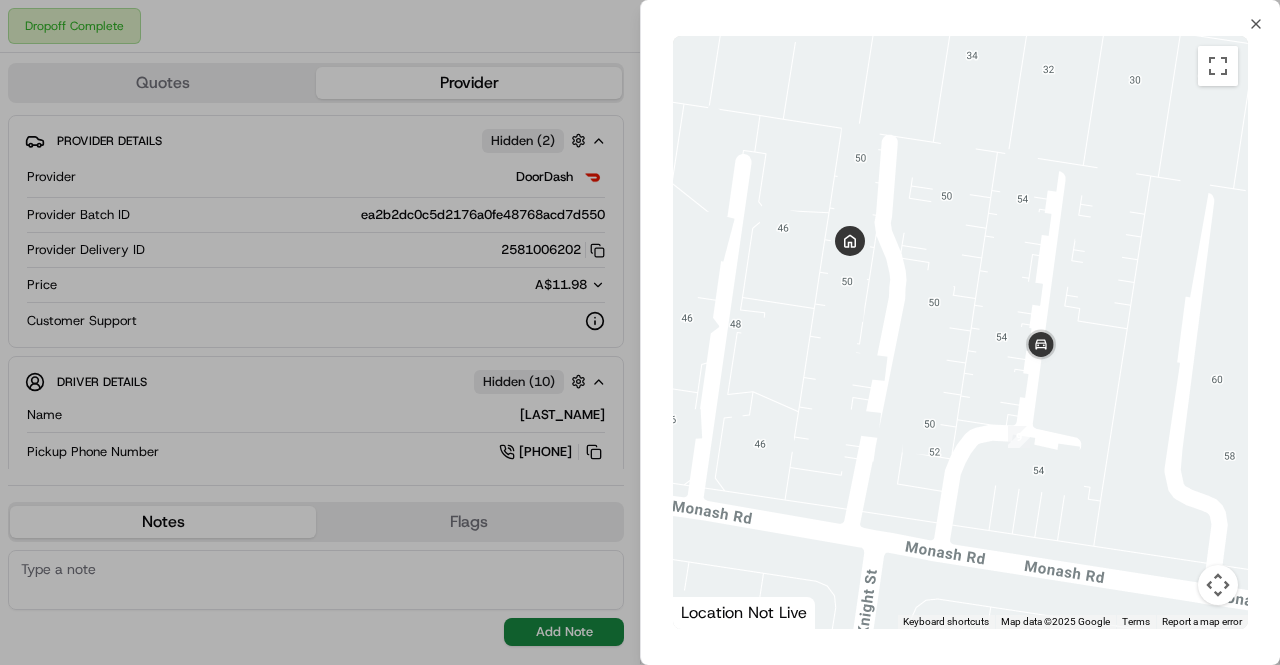 click at bounding box center (640, 332) 